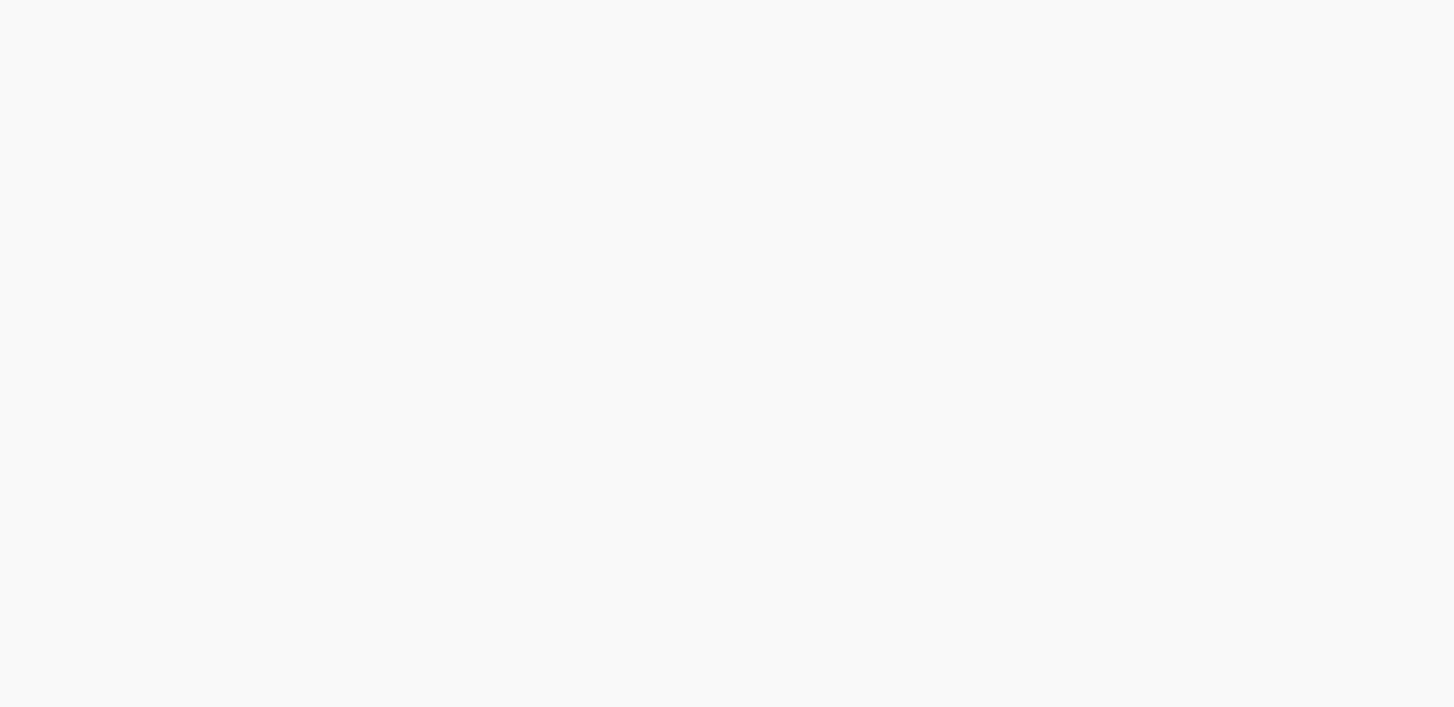 scroll, scrollTop: 0, scrollLeft: 0, axis: both 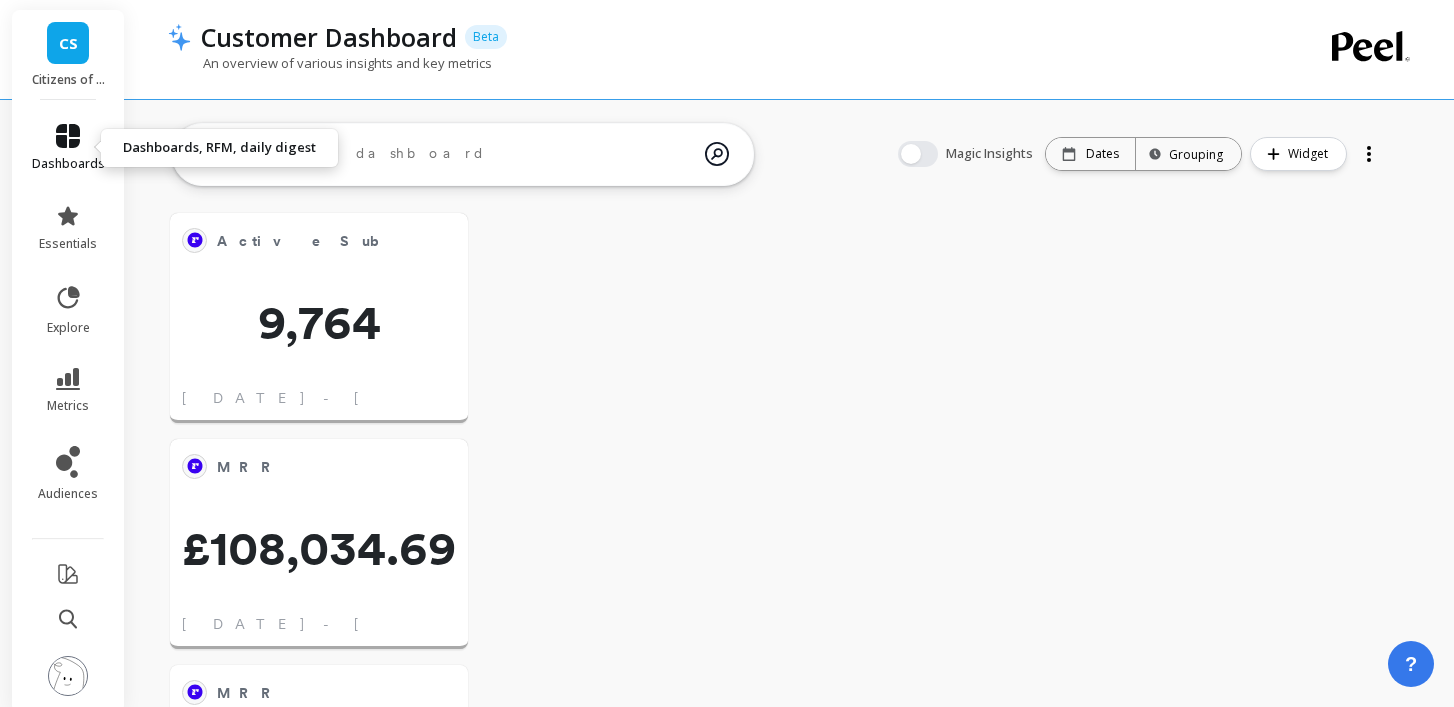 click on "dashboards" at bounding box center (68, 148) 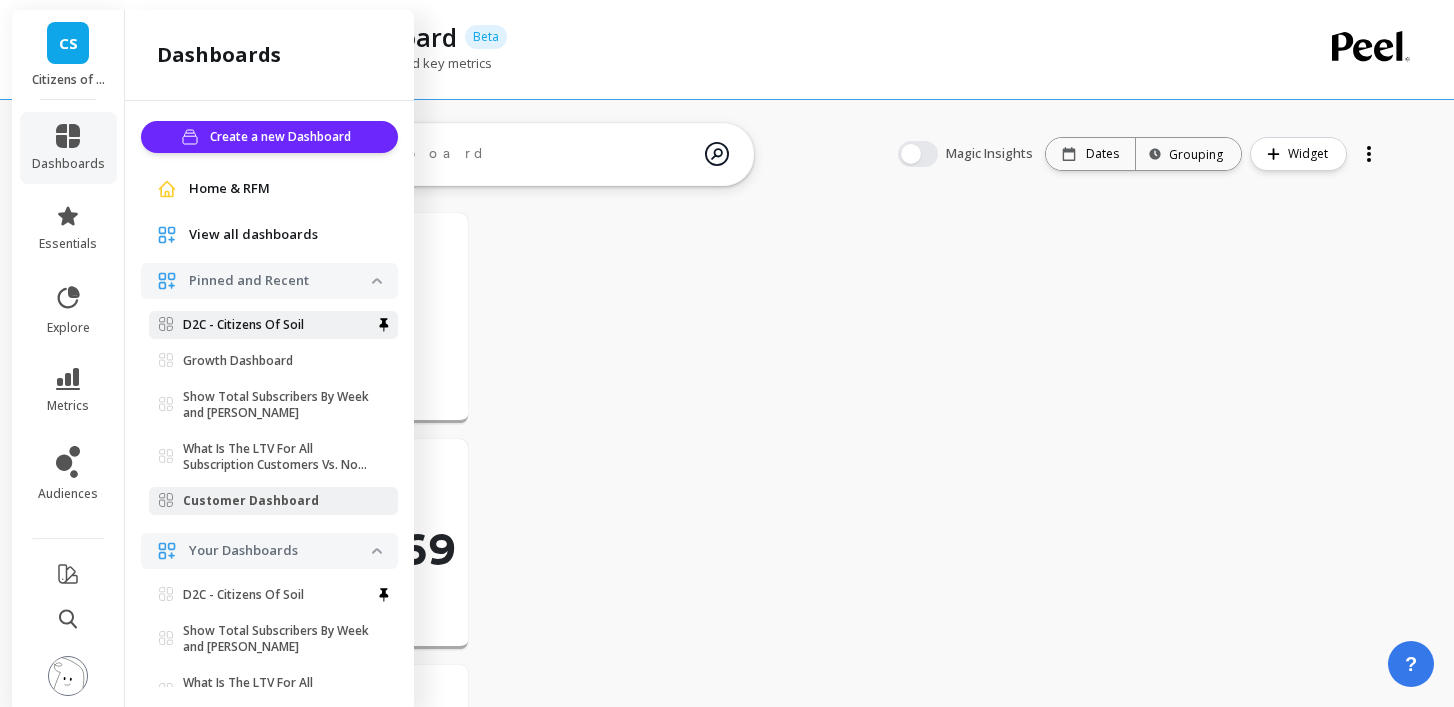 click on "D2C - Citizens Of Soil" at bounding box center (243, 325) 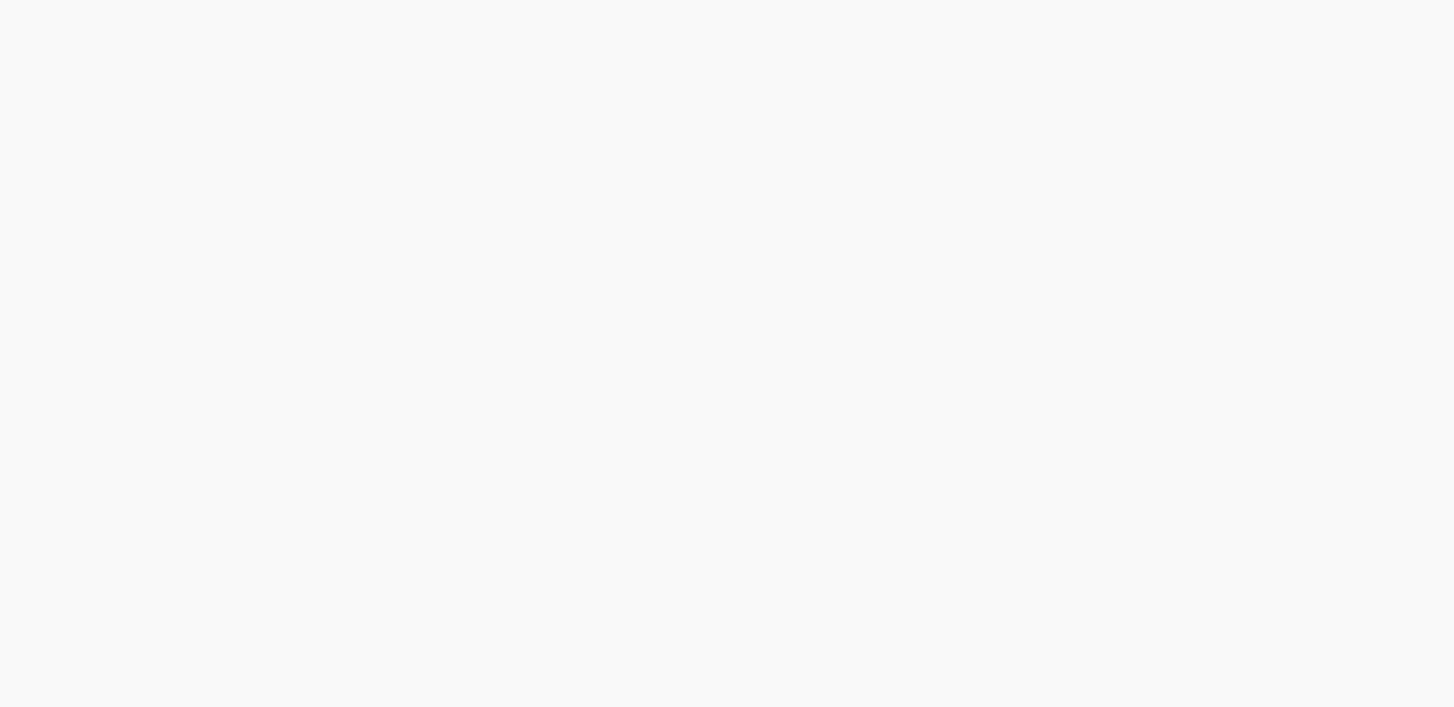 scroll, scrollTop: 0, scrollLeft: 0, axis: both 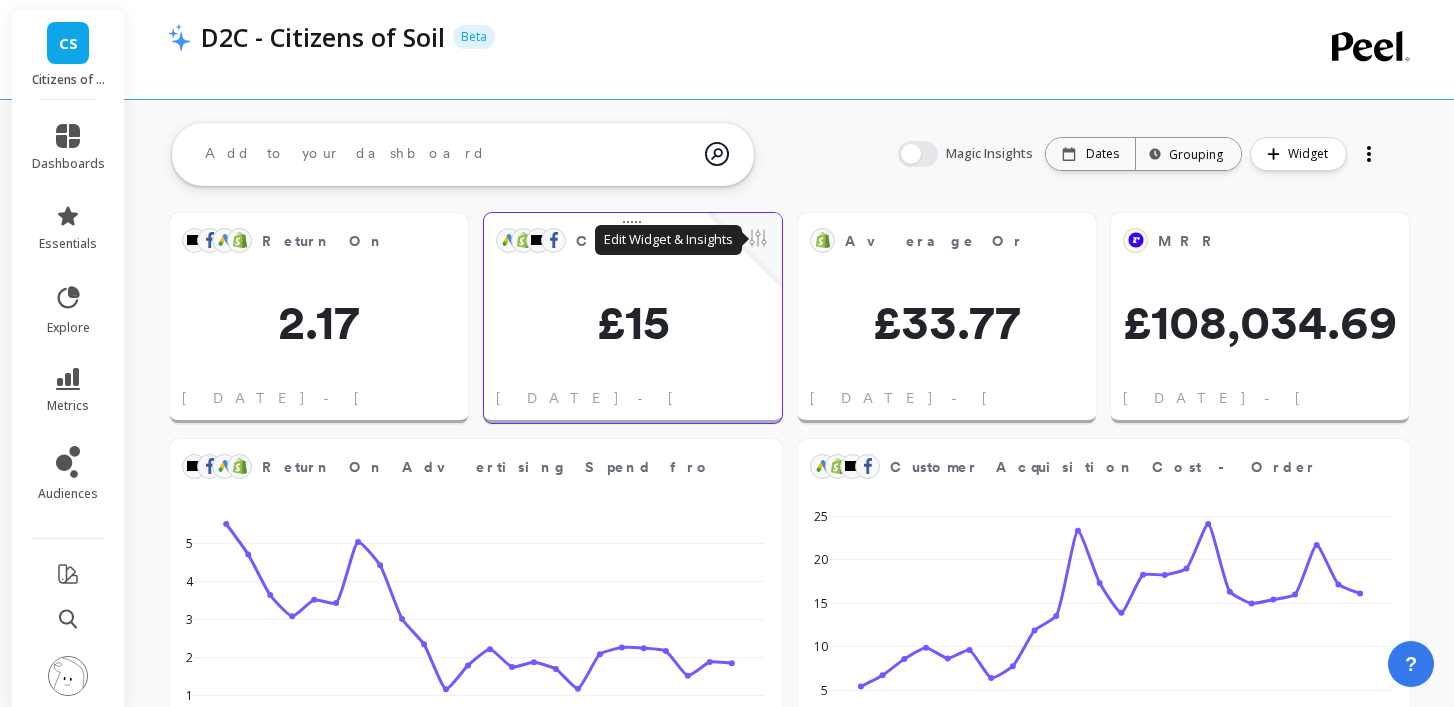 click at bounding box center (758, 240) 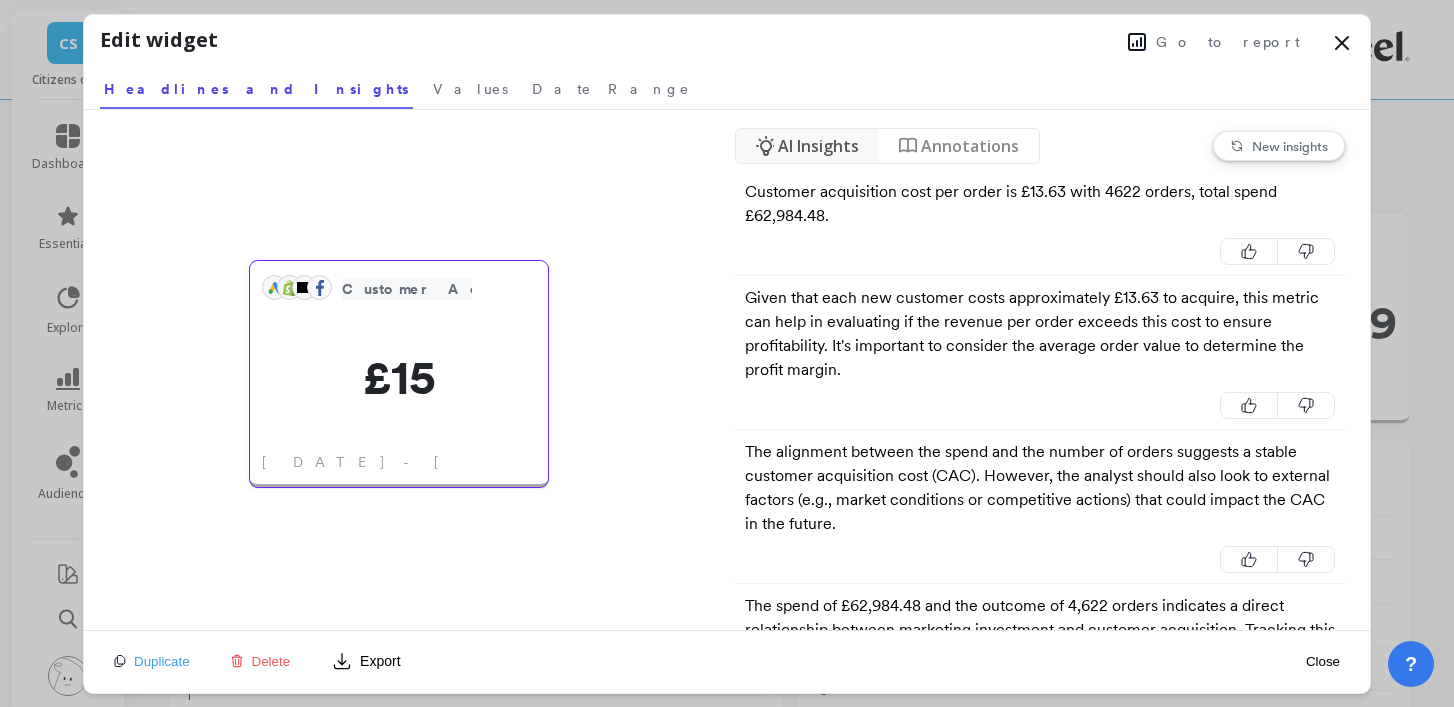click on "Customer Acquisition Cost - Order" at bounding box center [555, 289] 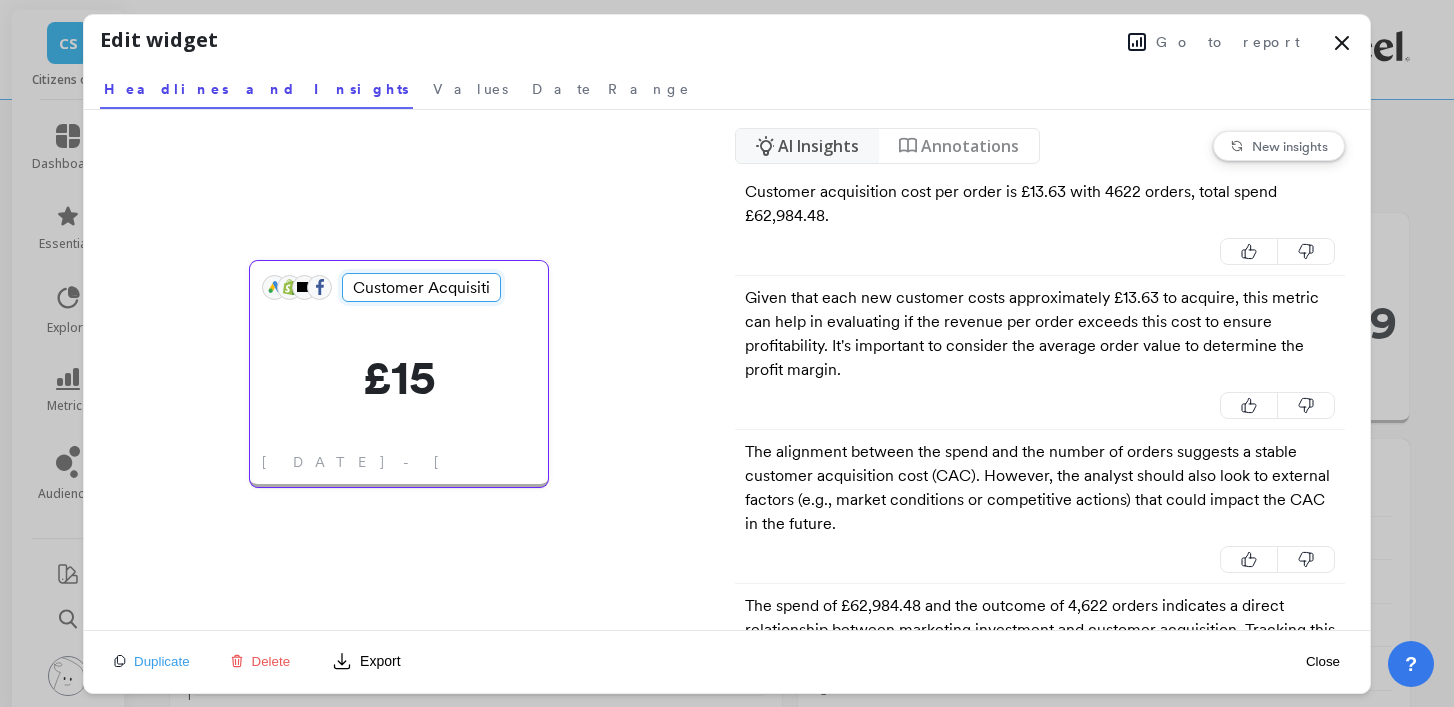 scroll, scrollTop: 0, scrollLeft: 110, axis: horizontal 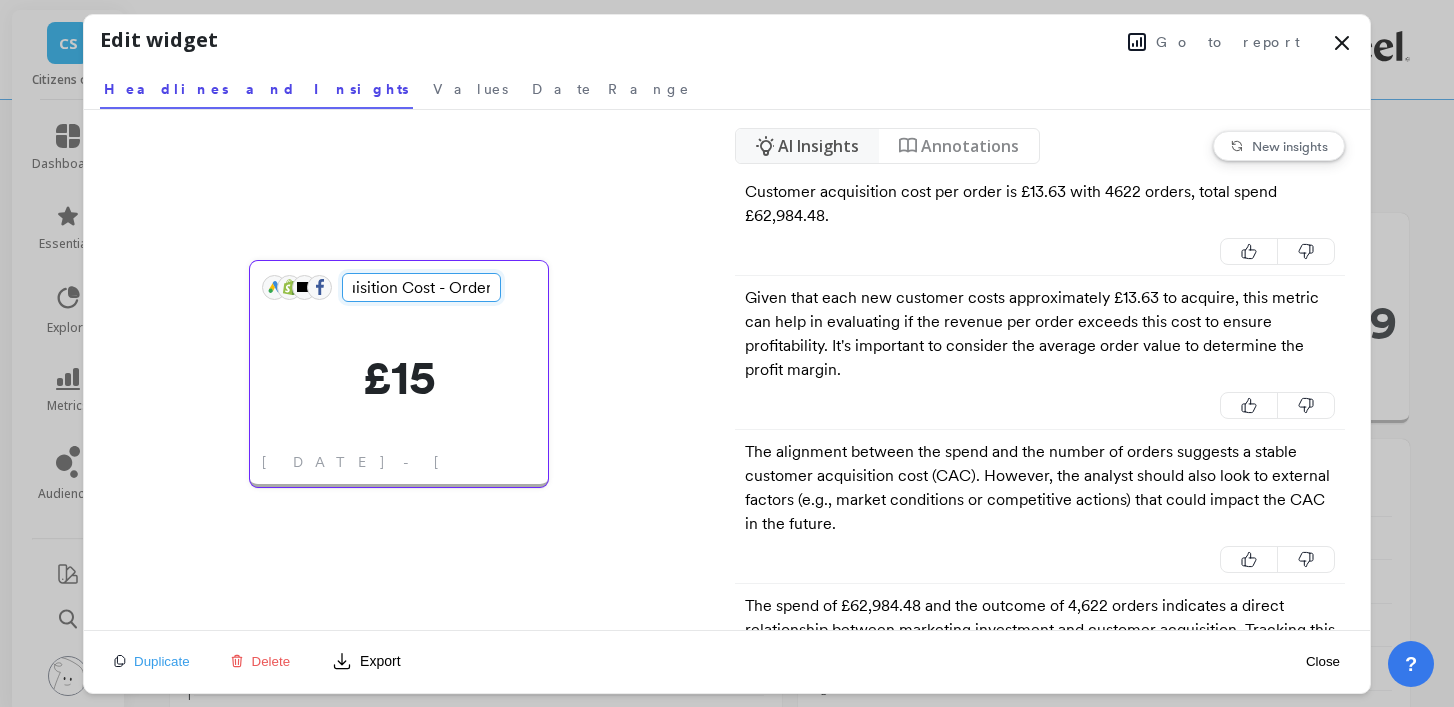 click 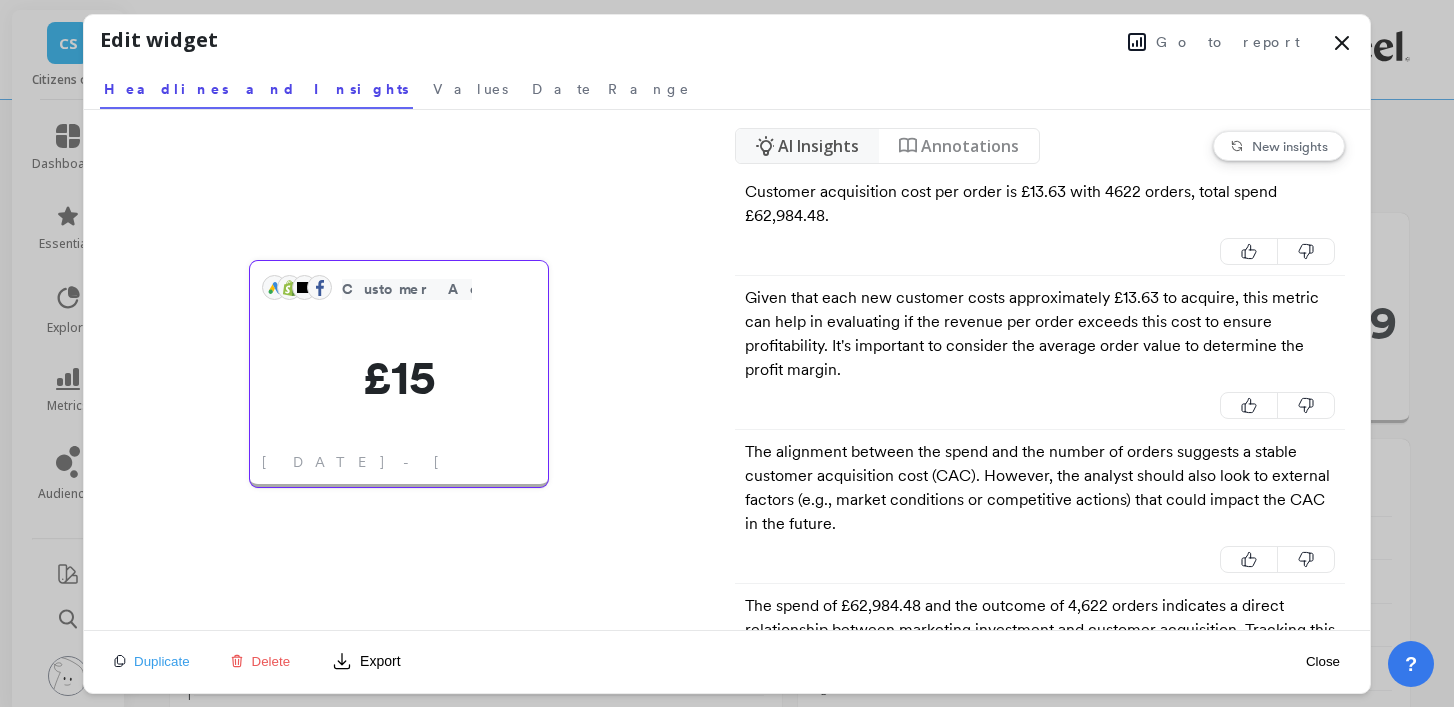 click on "Customer Acquisition Cost - Order" at bounding box center [555, 289] 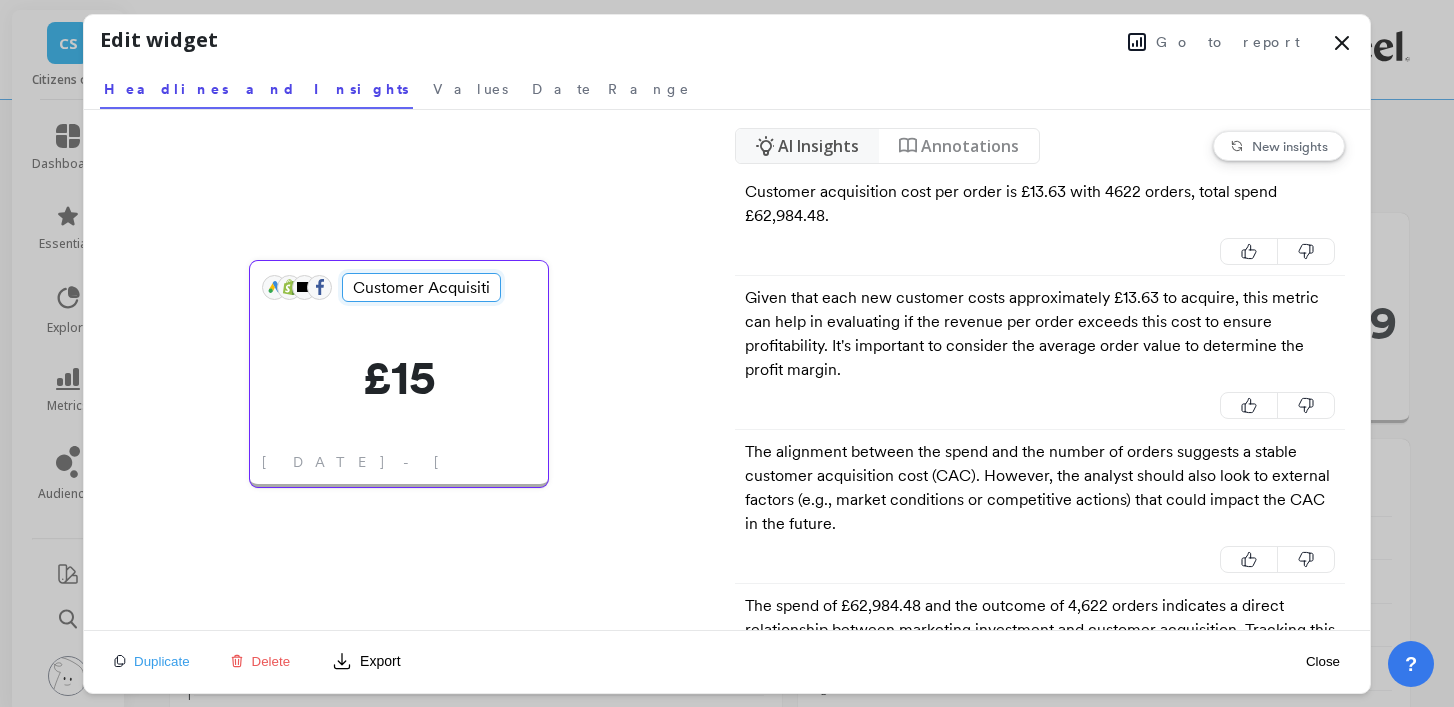 scroll, scrollTop: 0, scrollLeft: 110, axis: horizontal 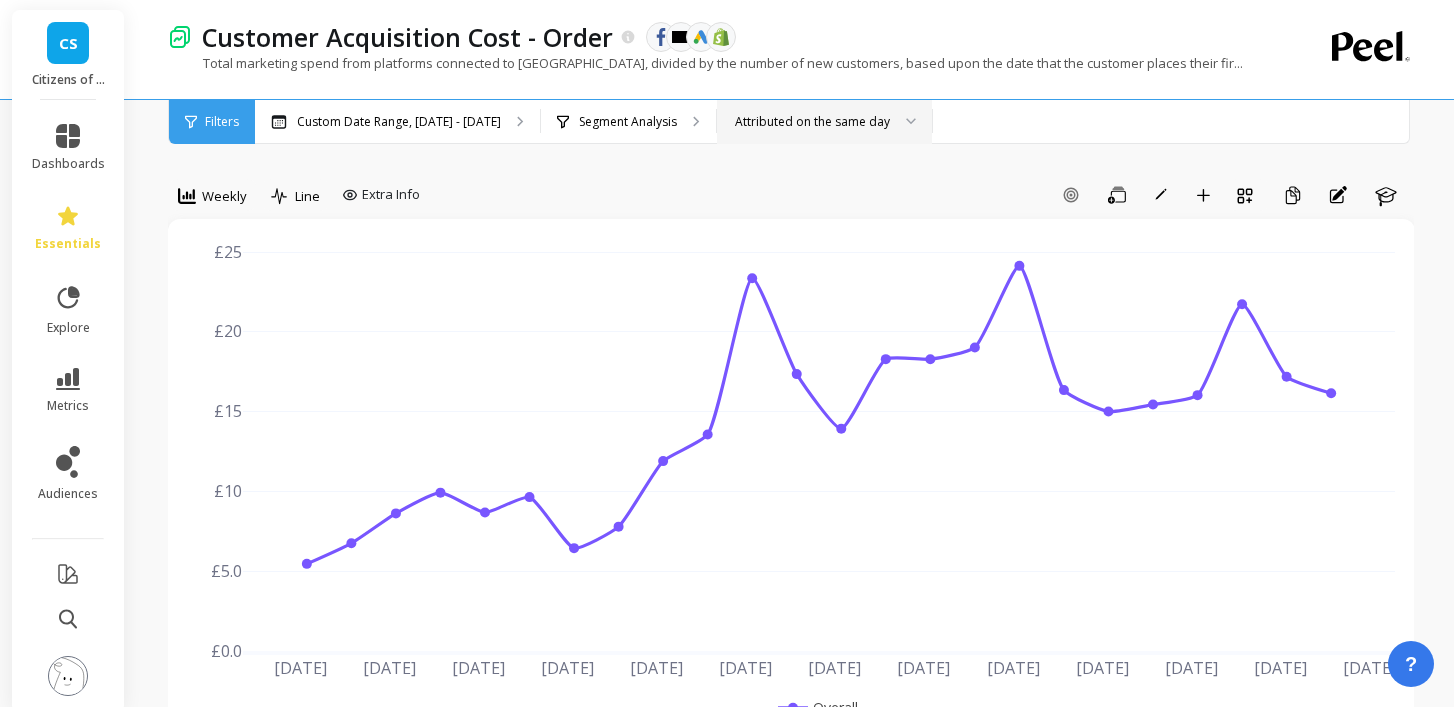 click on "Attributed on the same day" at bounding box center (812, 121) 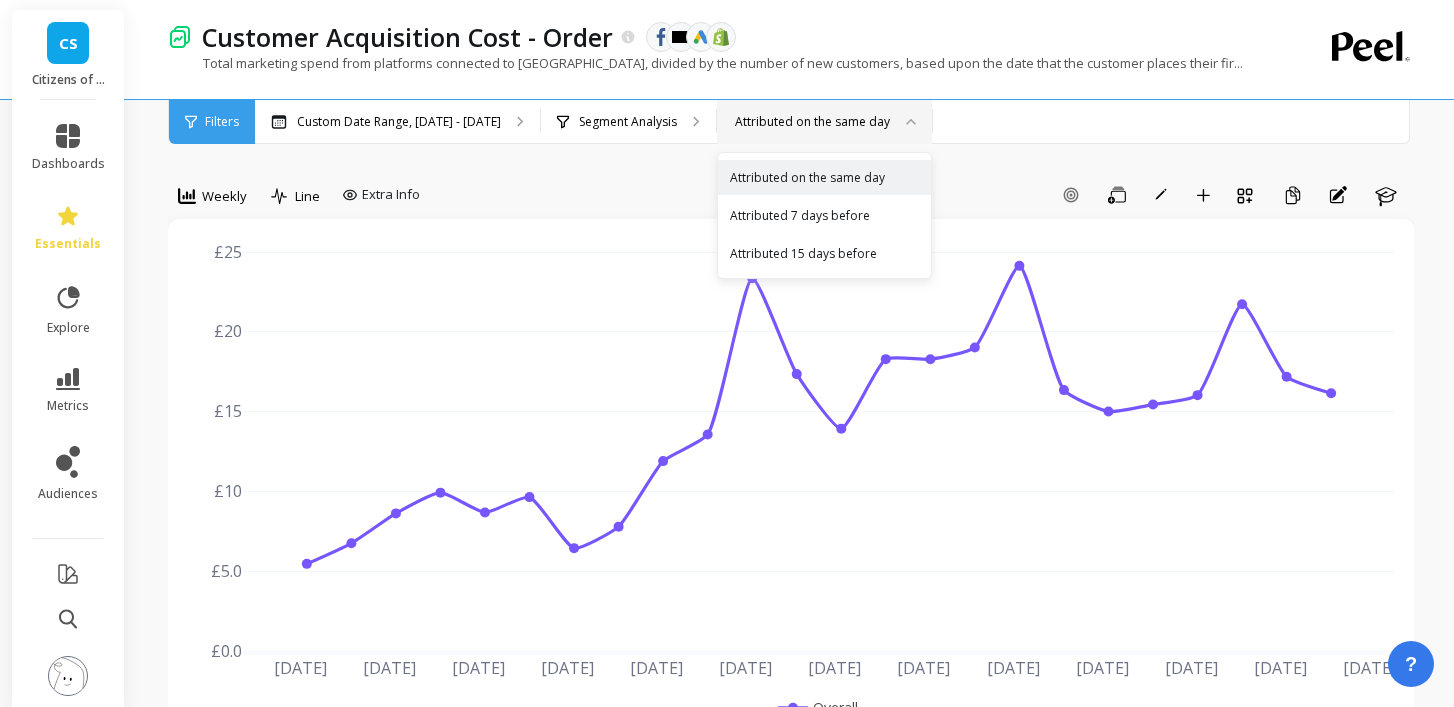 click on "Attributed on the same day" at bounding box center [812, 121] 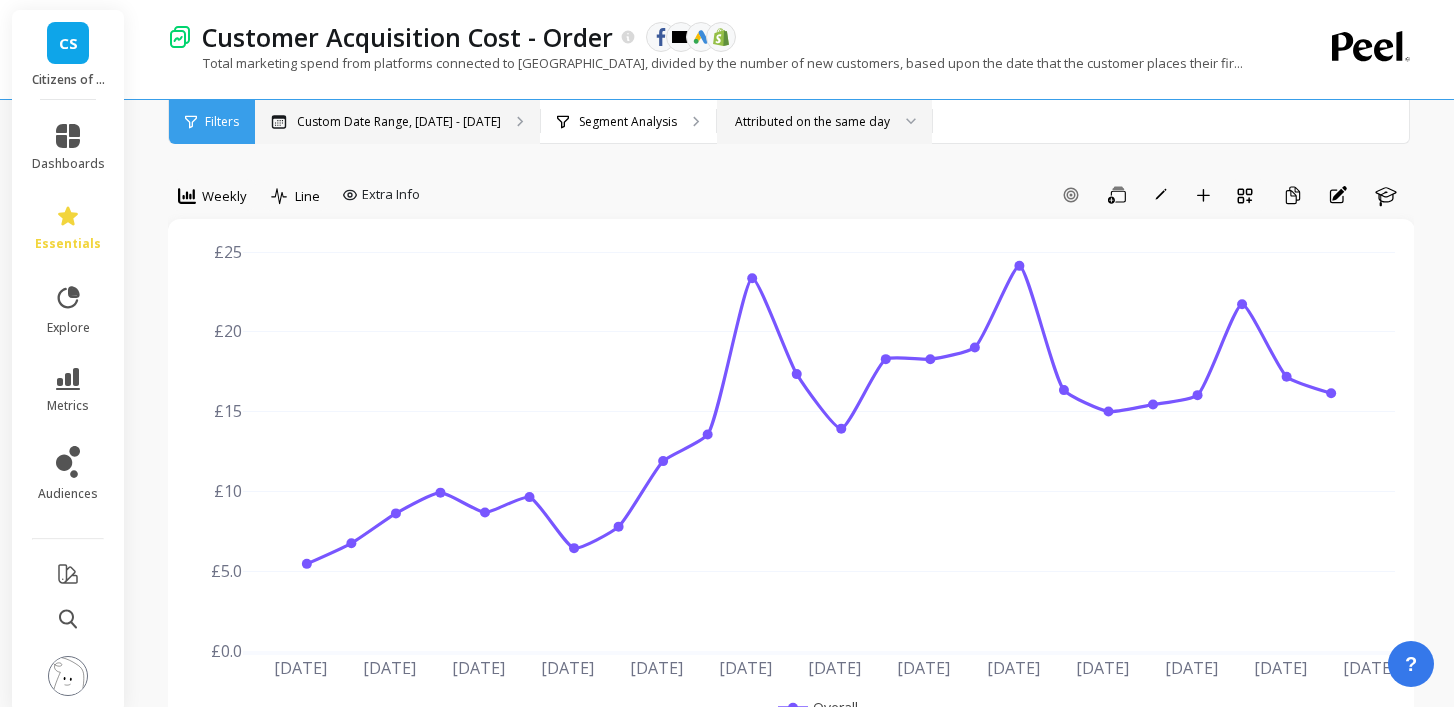 click on "Custom Date Range,  Feb 1 - Jul 7" at bounding box center (399, 122) 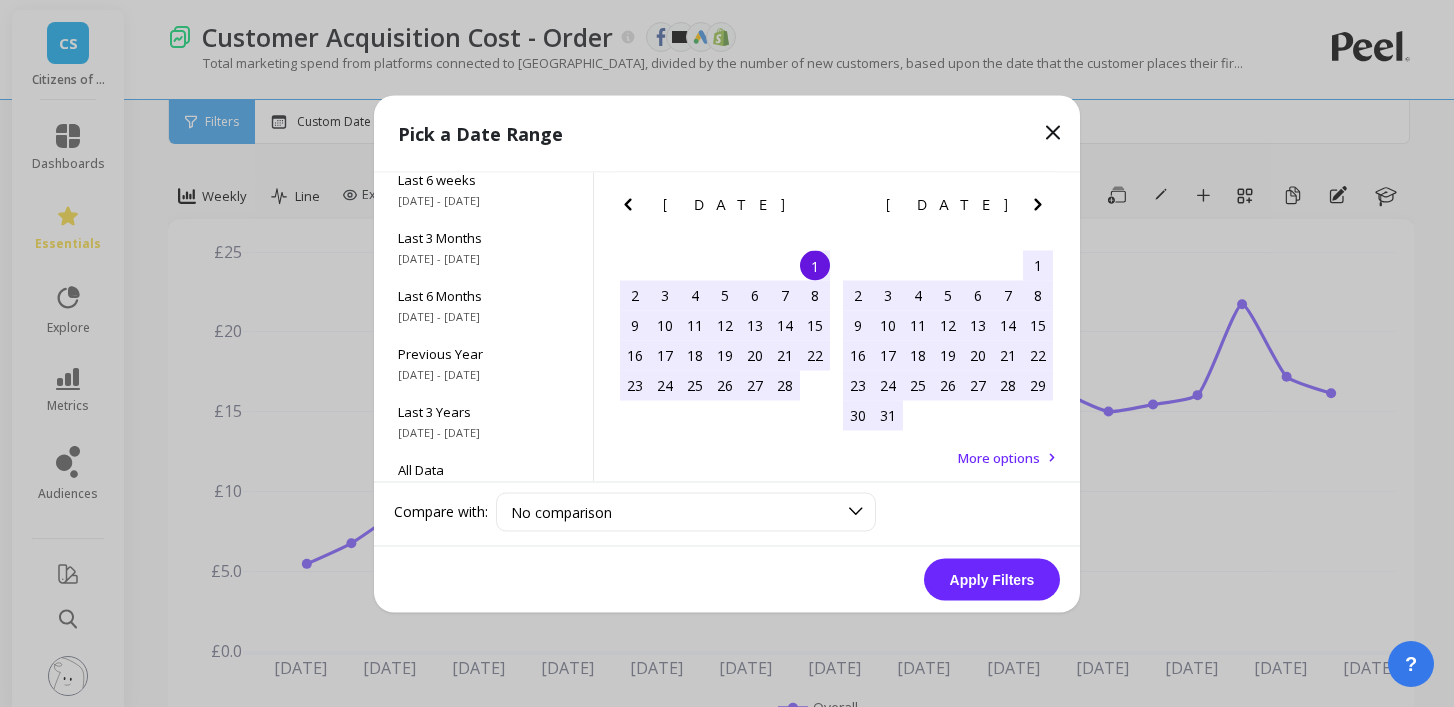 scroll, scrollTop: 264, scrollLeft: 0, axis: vertical 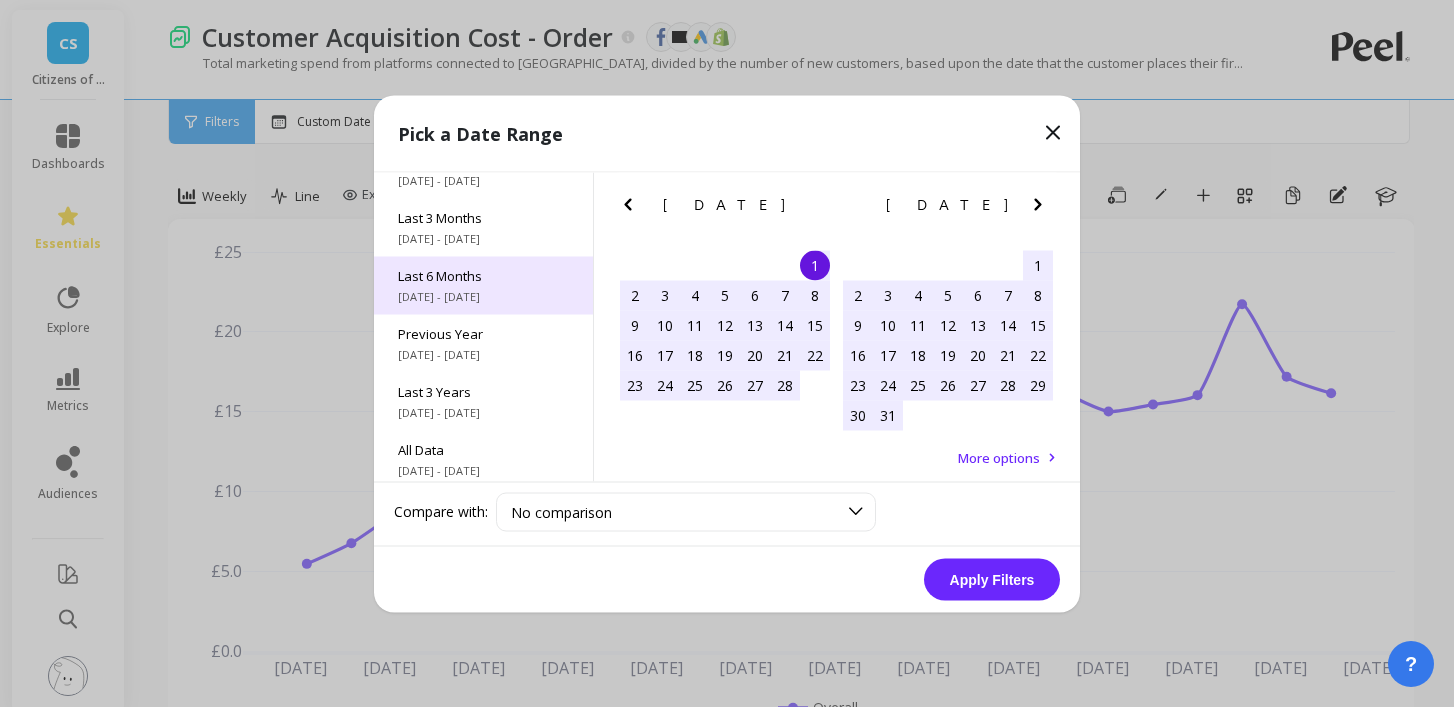 click on "2/1/2025 - 7/31/2025" at bounding box center (483, 296) 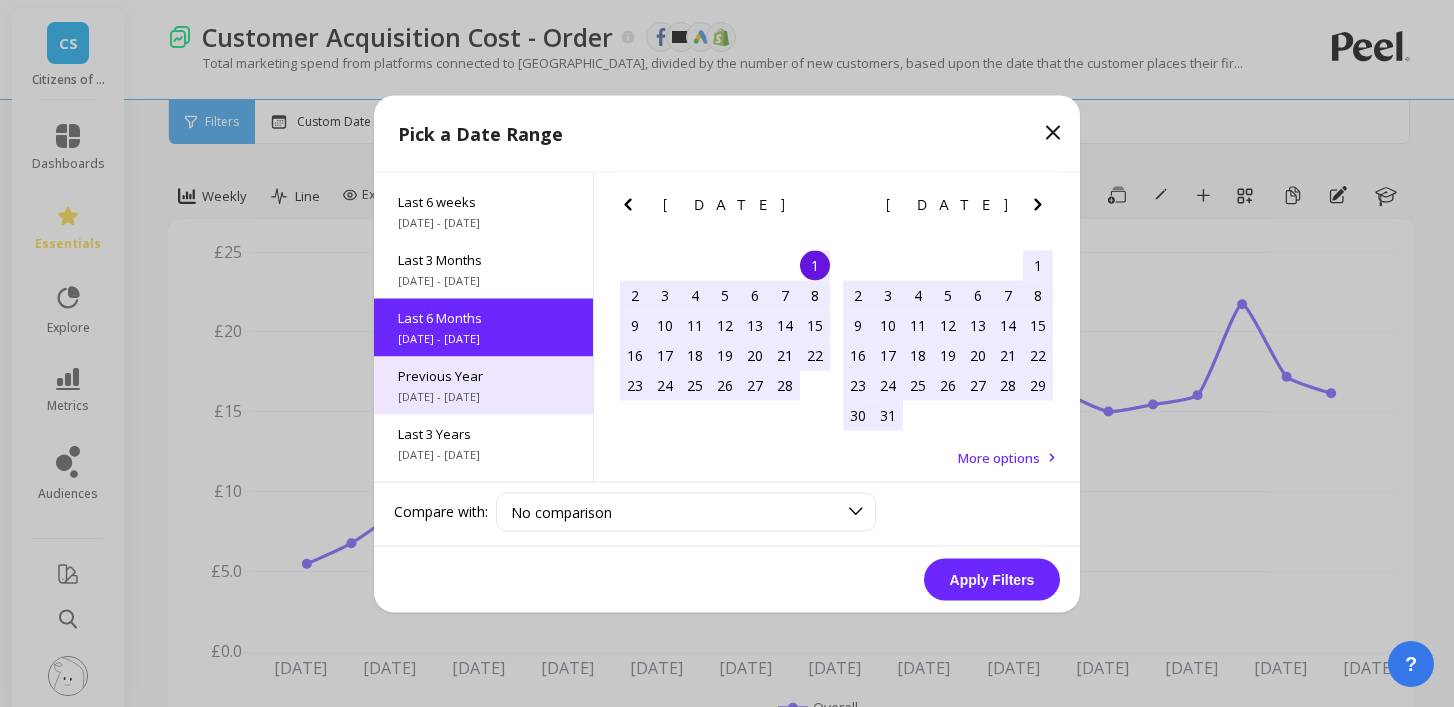 scroll, scrollTop: 271, scrollLeft: 0, axis: vertical 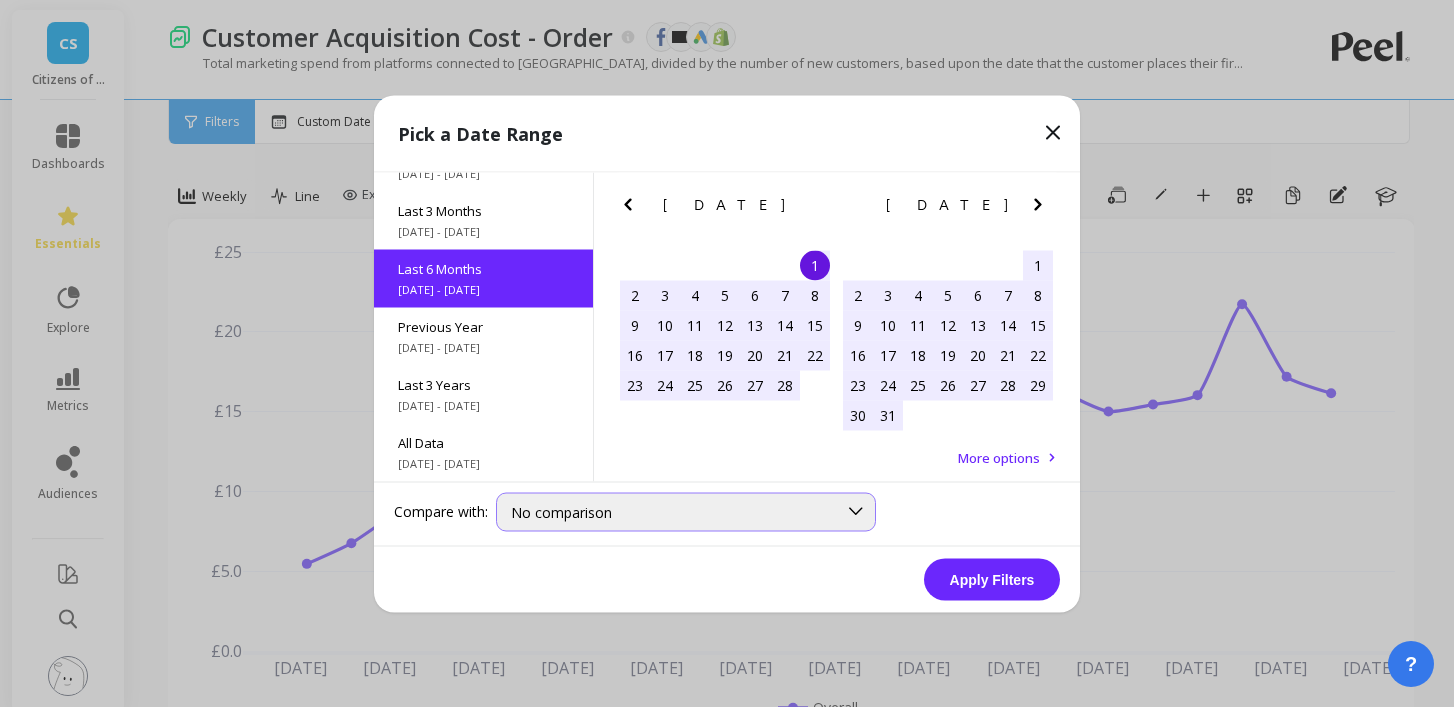 click on "No comparison" at bounding box center (561, 511) 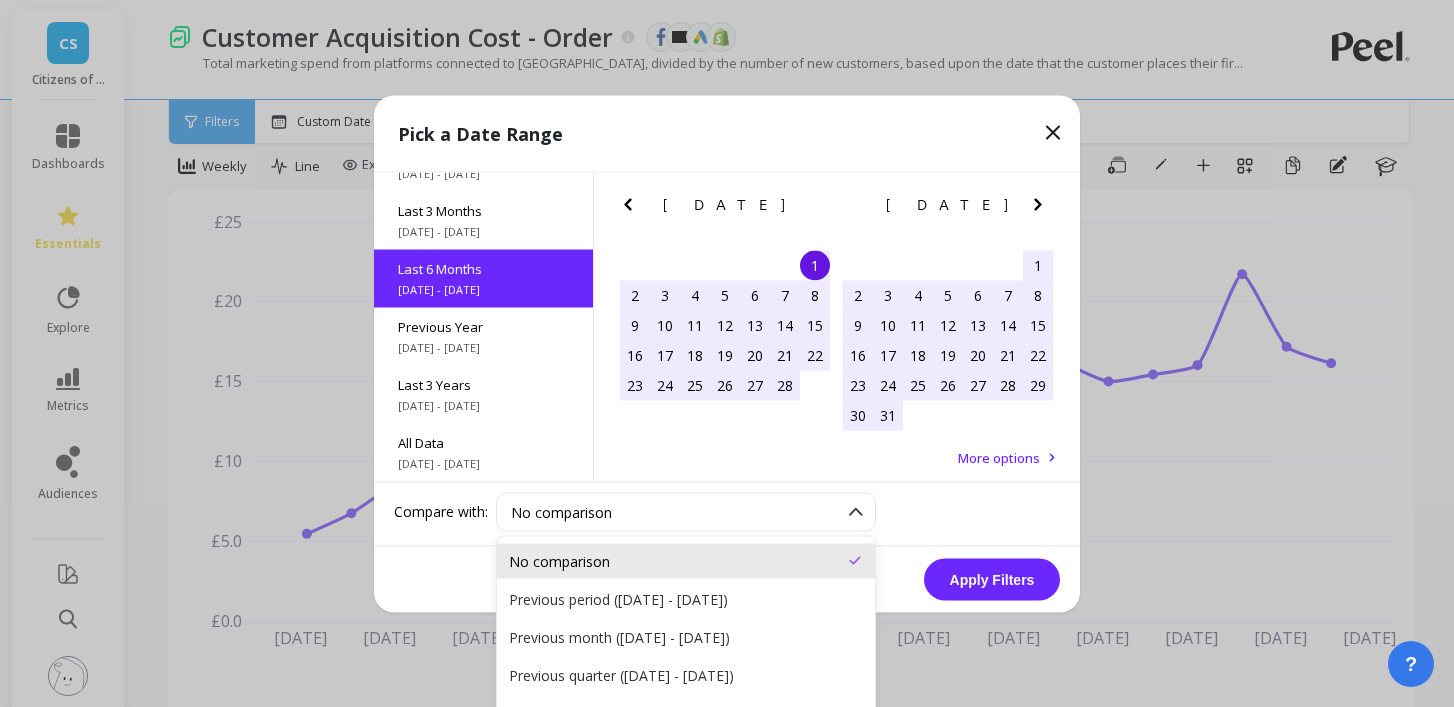 scroll, scrollTop: 35, scrollLeft: 0, axis: vertical 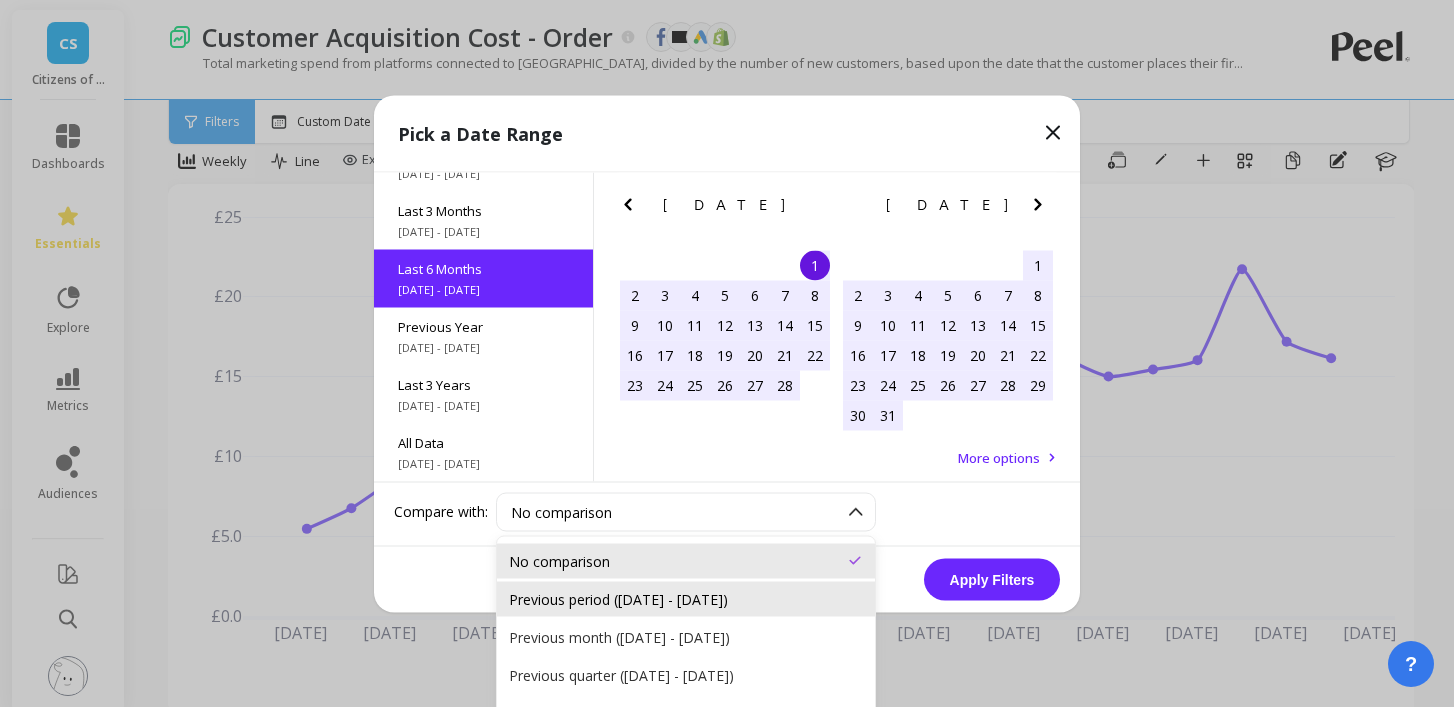 click on "Previous period (Sep 1, 2024 - Jan 31, 2025)" at bounding box center [686, 598] 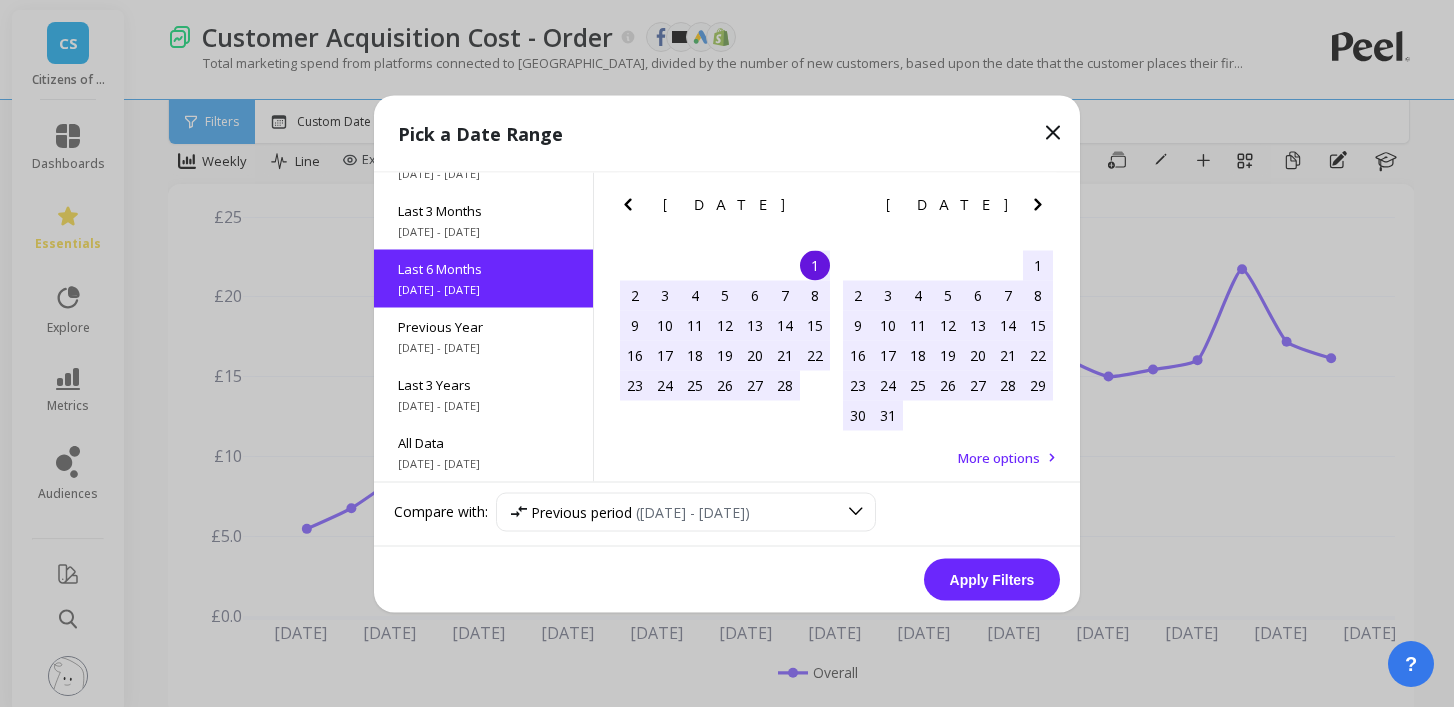 click on "Apply Filters" at bounding box center (992, 579) 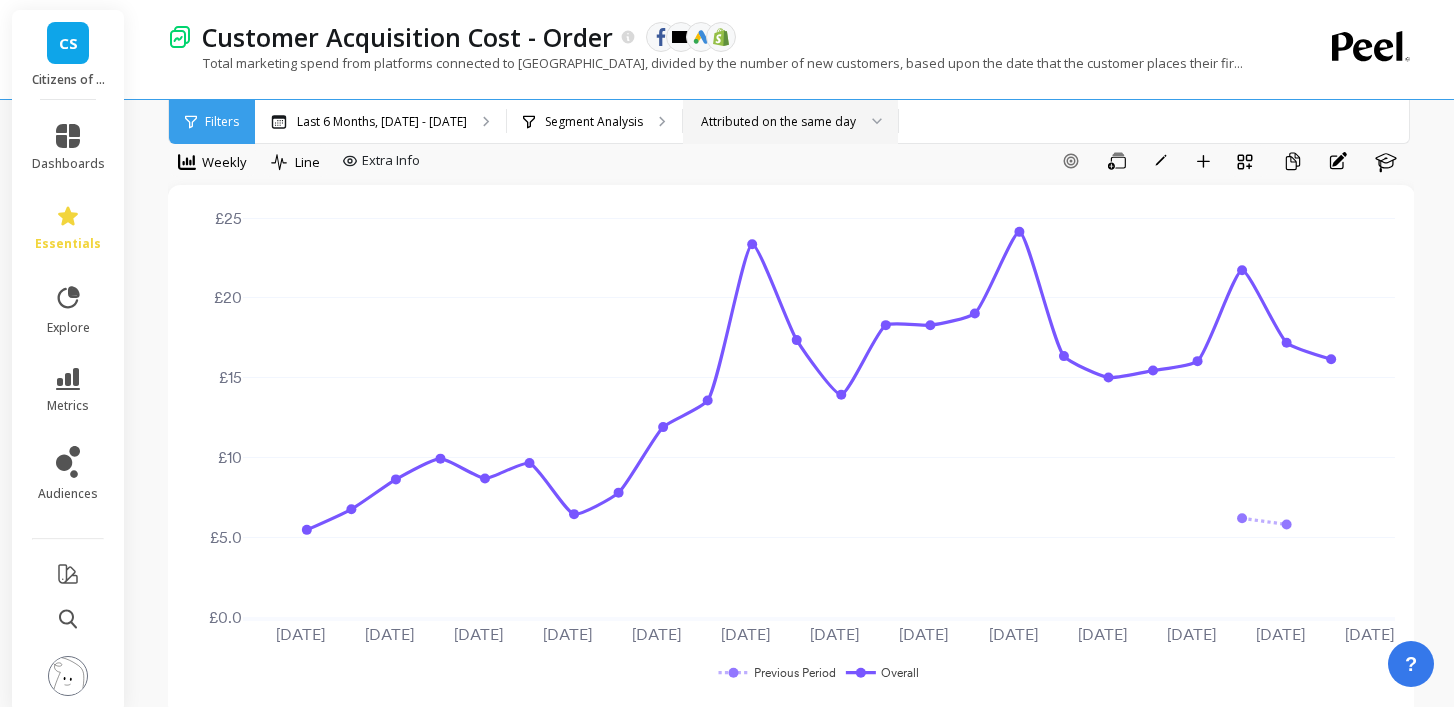 scroll, scrollTop: 0, scrollLeft: 0, axis: both 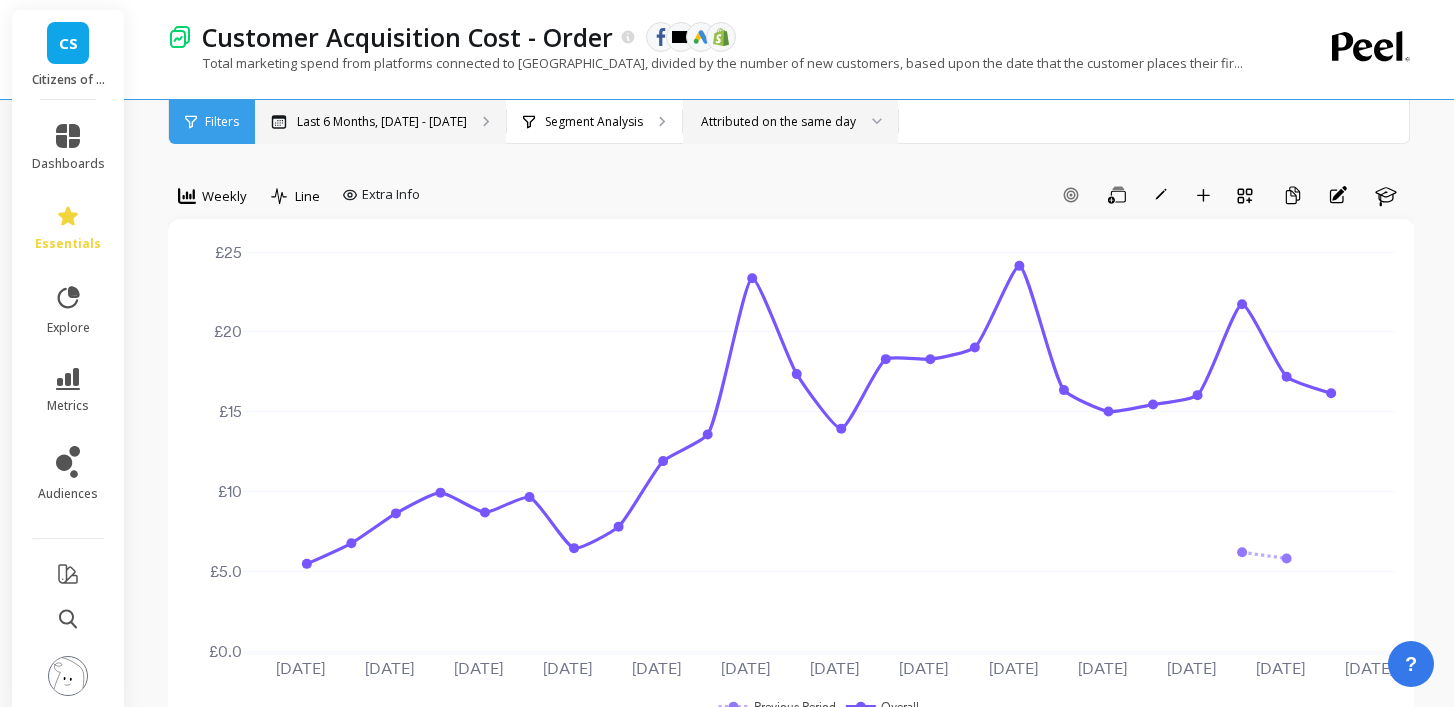 click on "Last 6 Months,  Feb 1 - Jul 31" at bounding box center [382, 122] 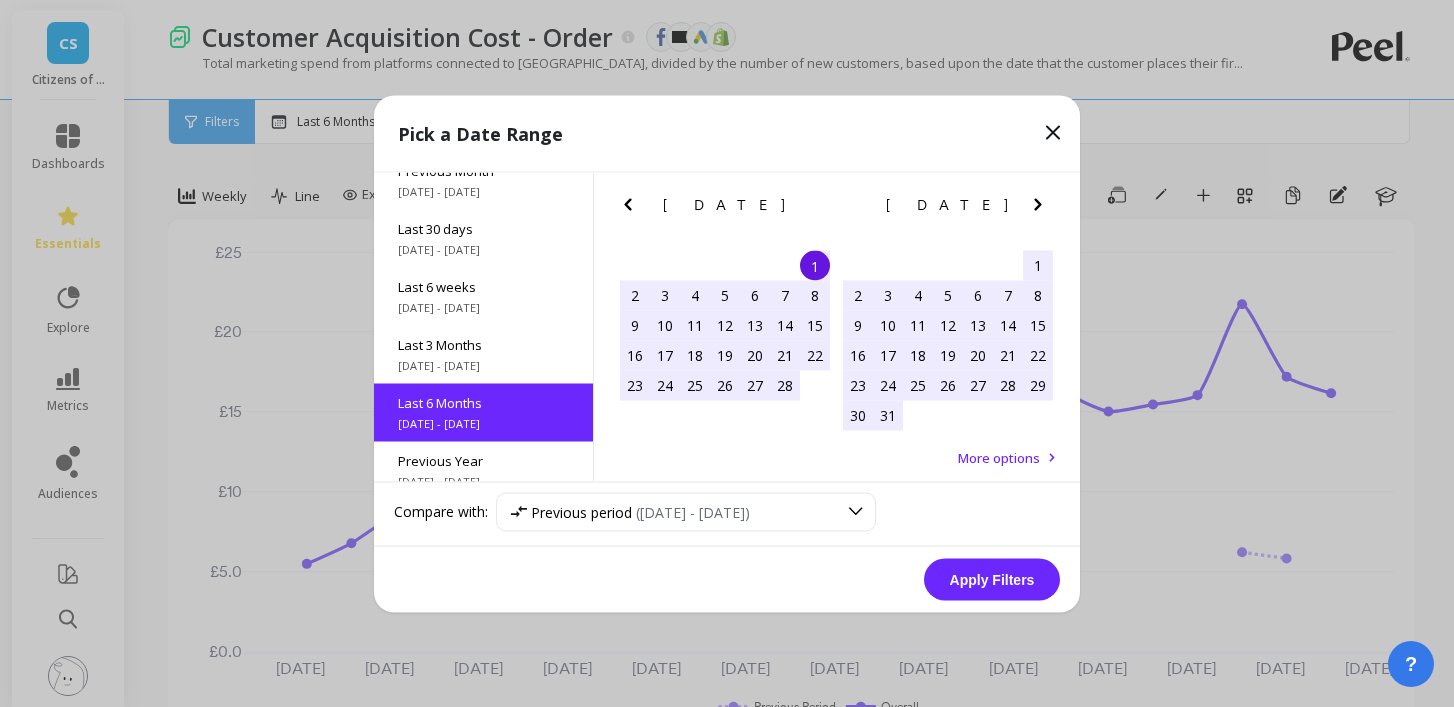 scroll, scrollTop: 222, scrollLeft: 0, axis: vertical 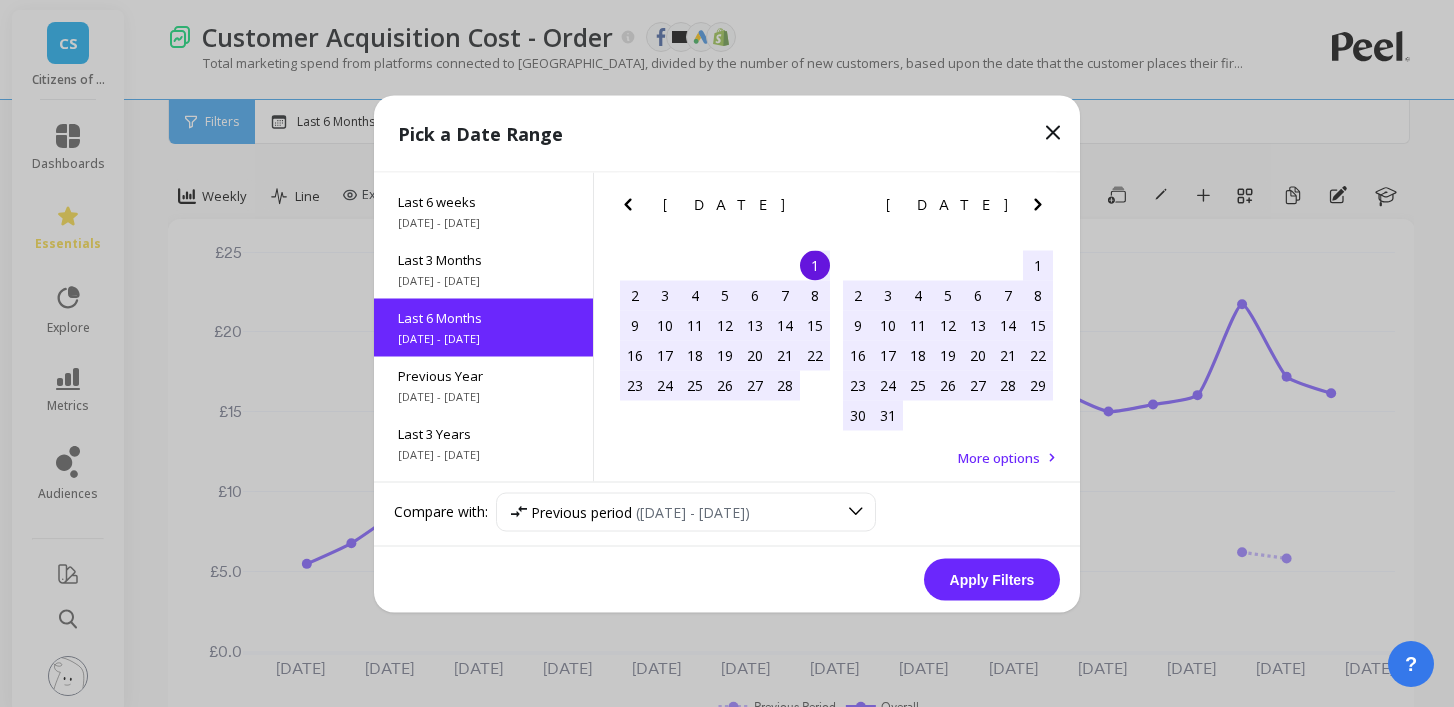 click 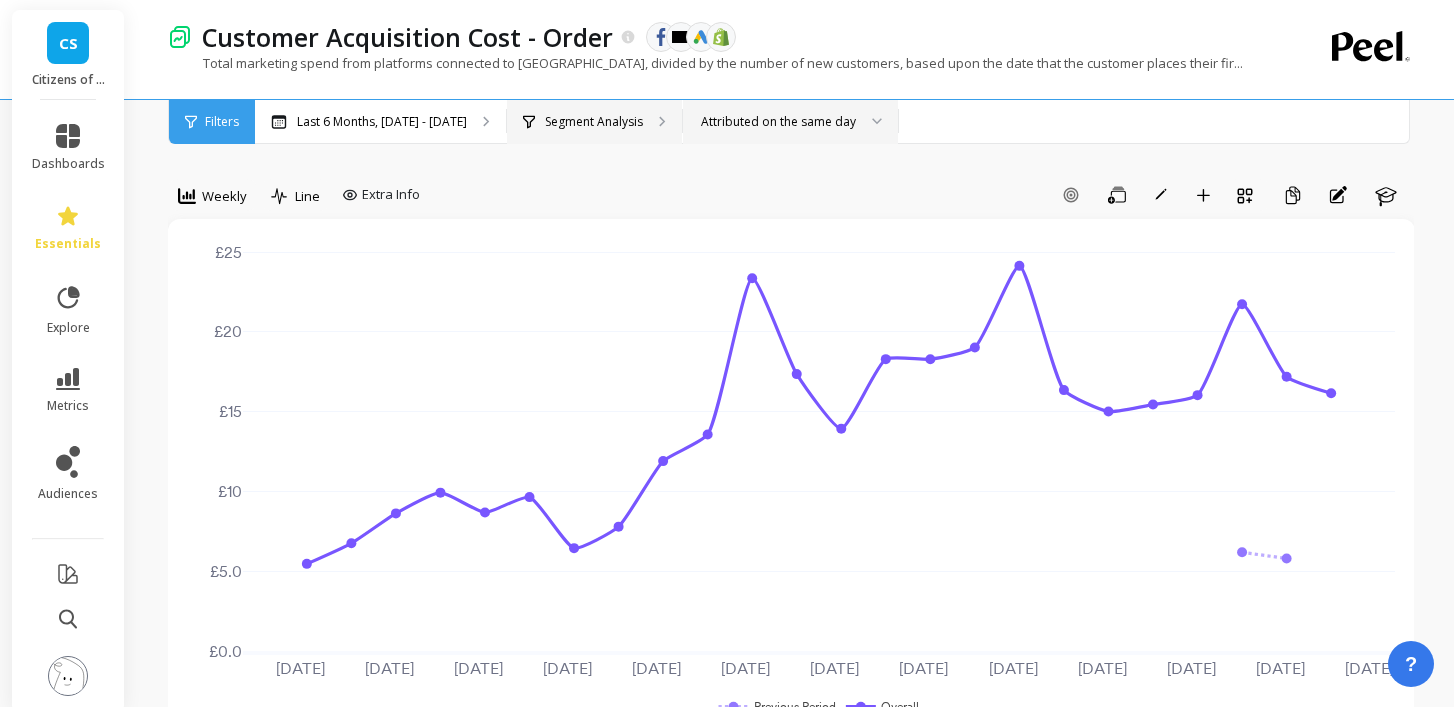 click on "Segment Analysis" at bounding box center [594, 122] 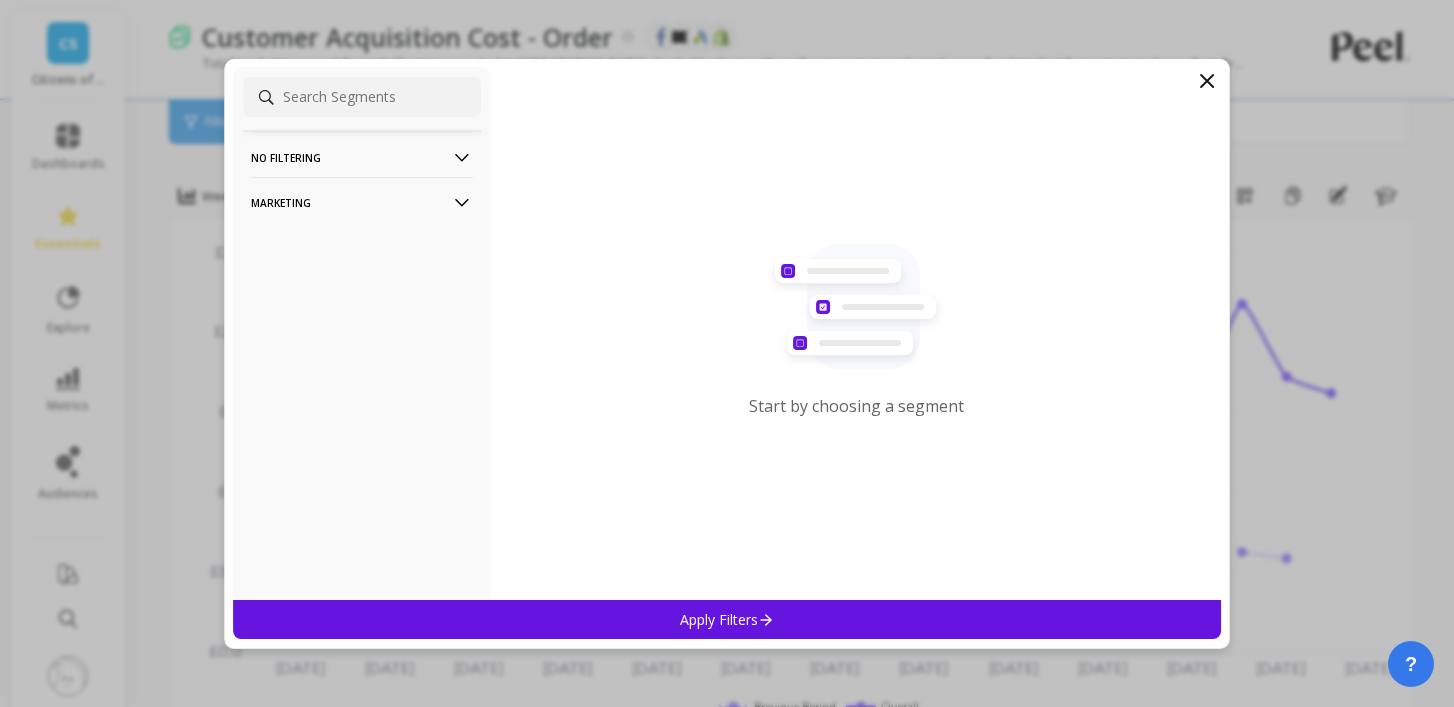 click 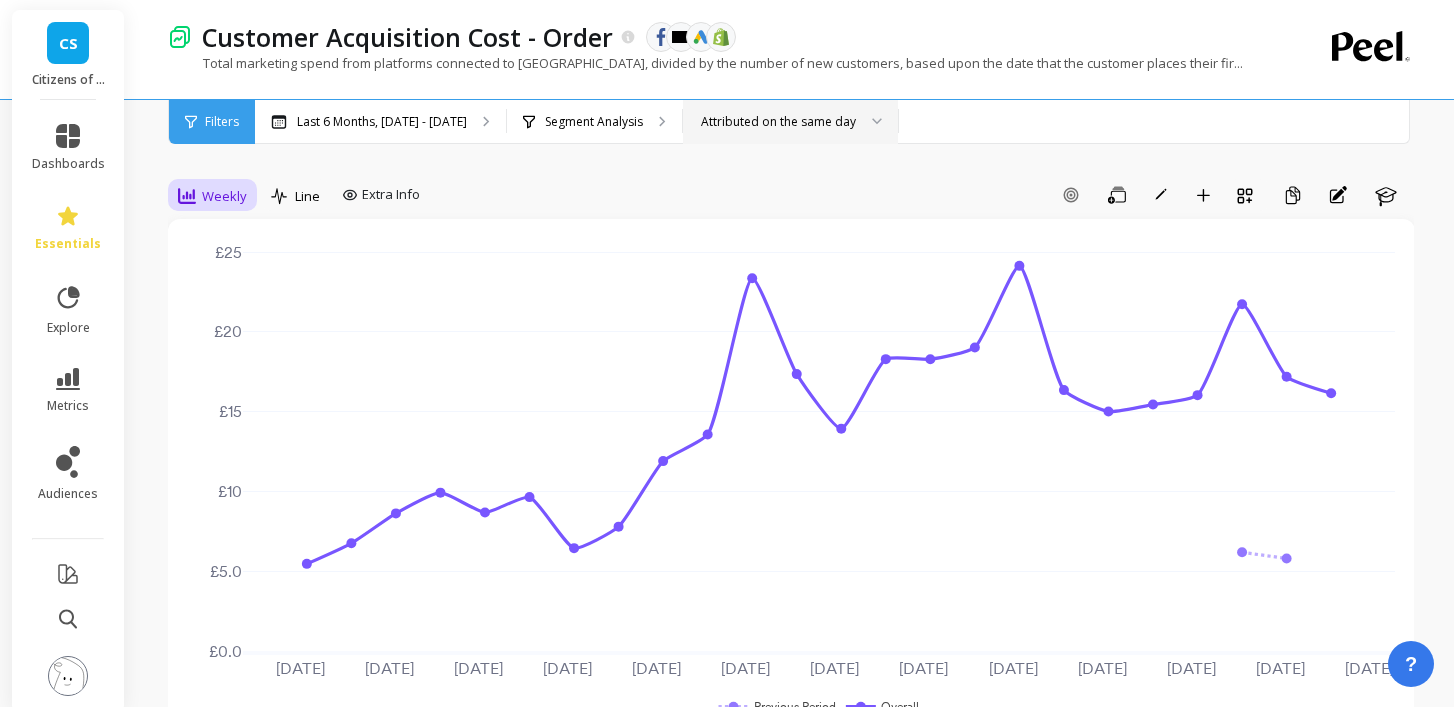 click on "Weekly" at bounding box center (212, 196) 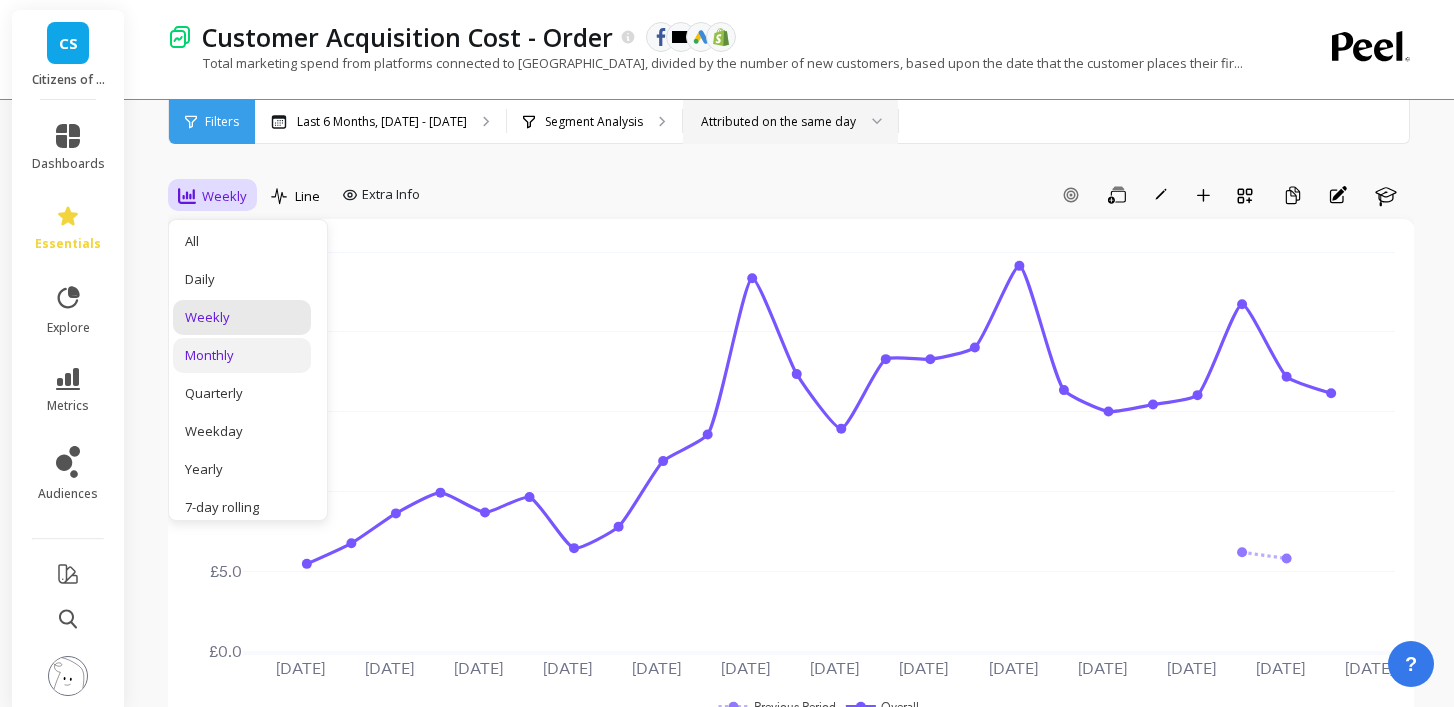 click on "Monthly" at bounding box center [242, 355] 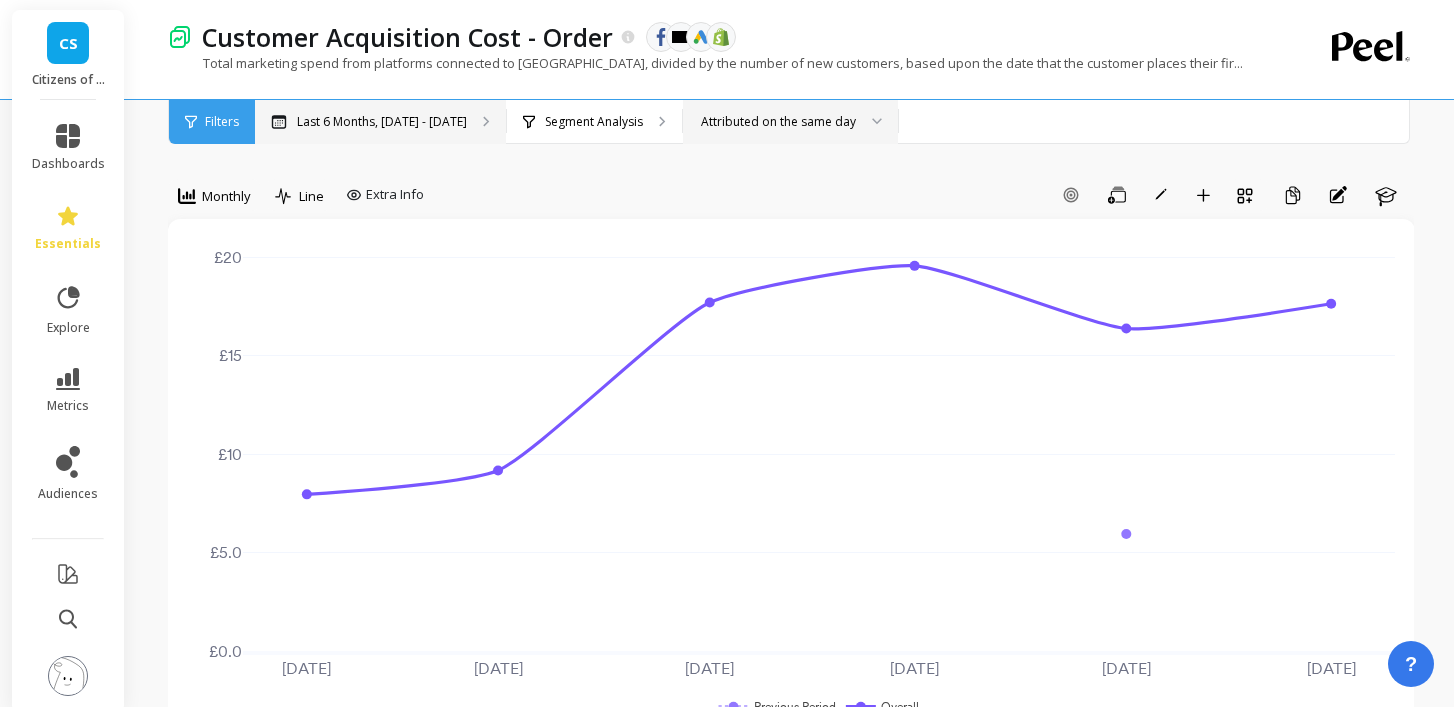 click on "Last 6 Months,  Feb 1 - Jul 31" at bounding box center [382, 122] 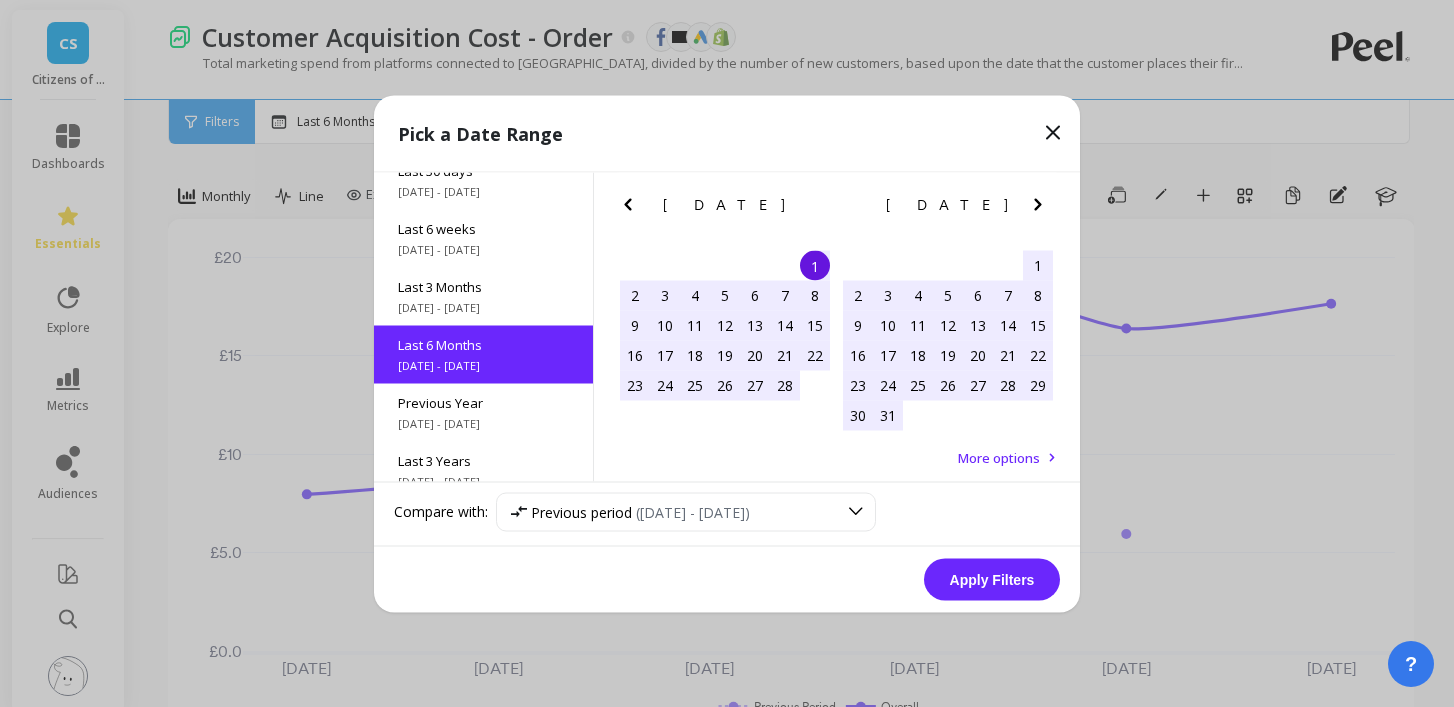 scroll, scrollTop: 222, scrollLeft: 0, axis: vertical 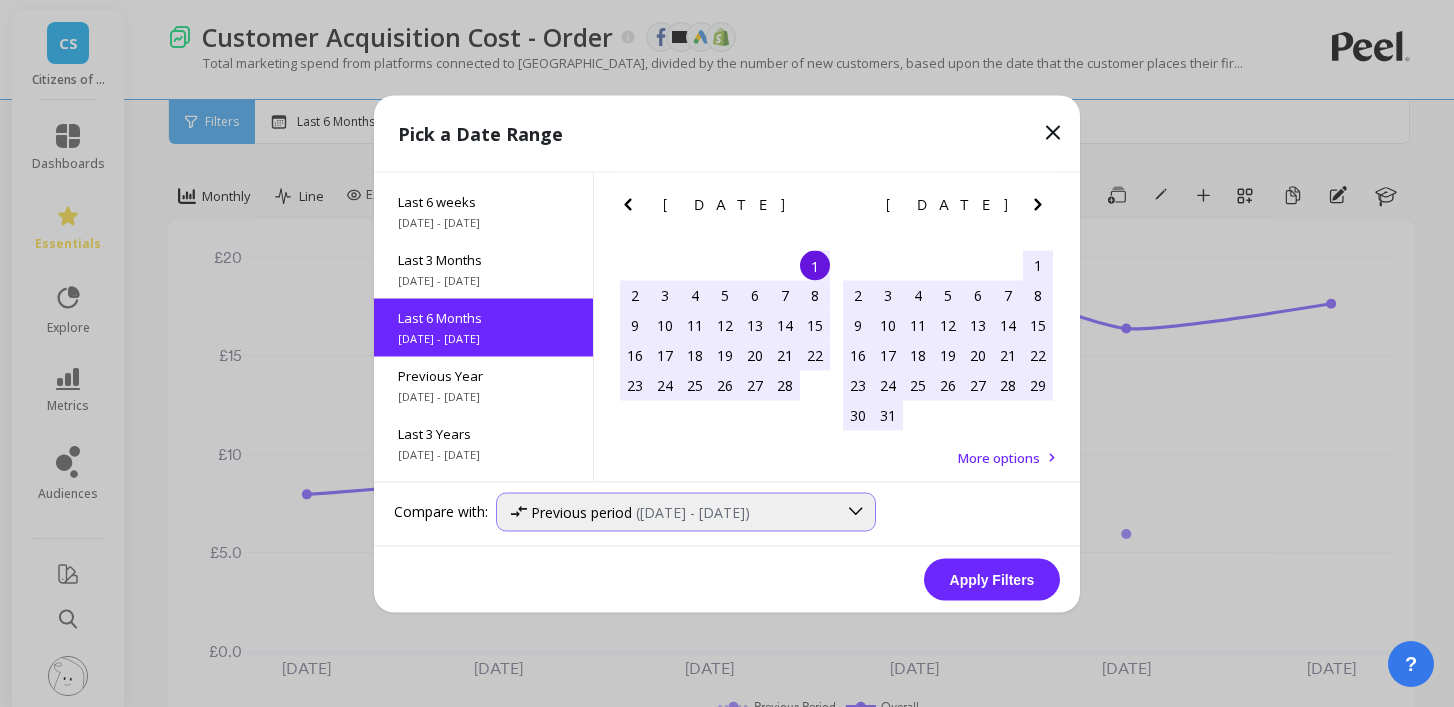 click on "Previous period  (Sep 1, 2024 - Jan 31, 2025)" at bounding box center (686, 511) 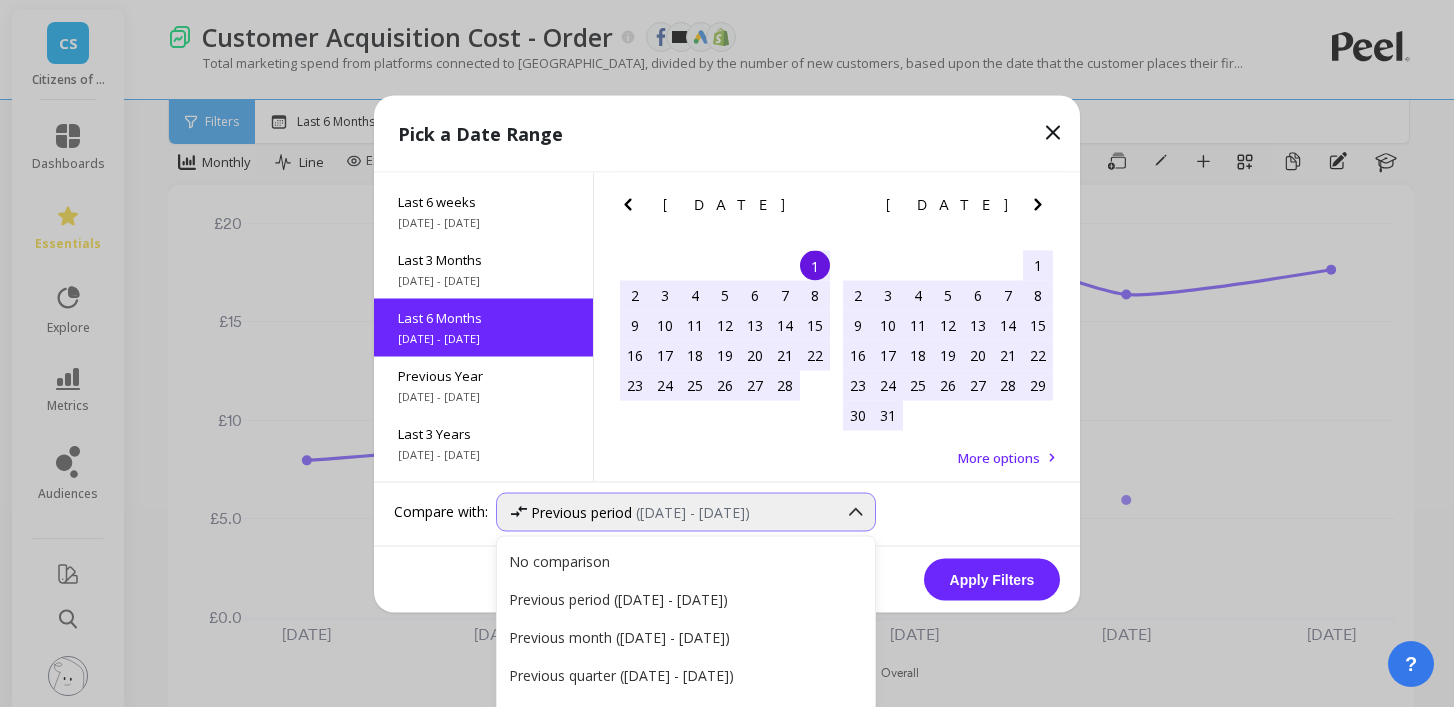 scroll, scrollTop: 35, scrollLeft: 0, axis: vertical 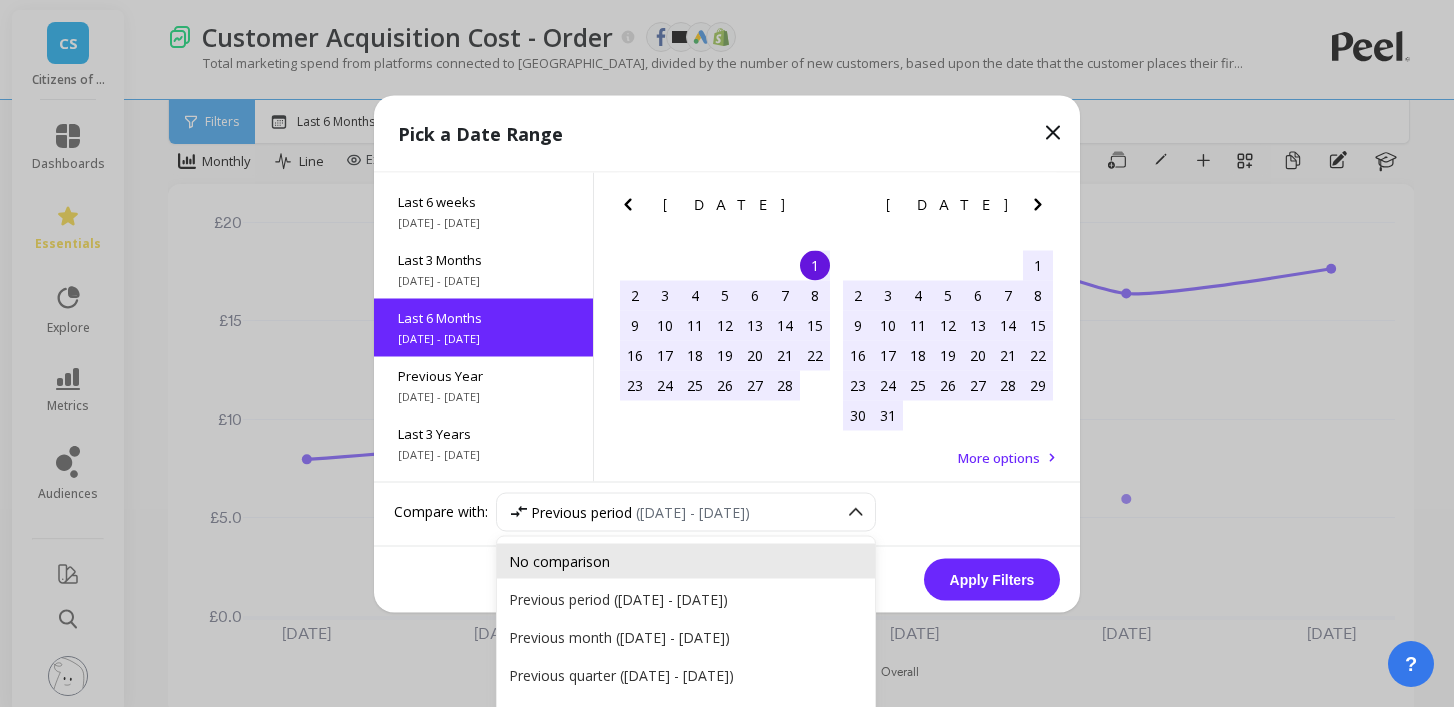 click on "No comparison" at bounding box center (686, 560) 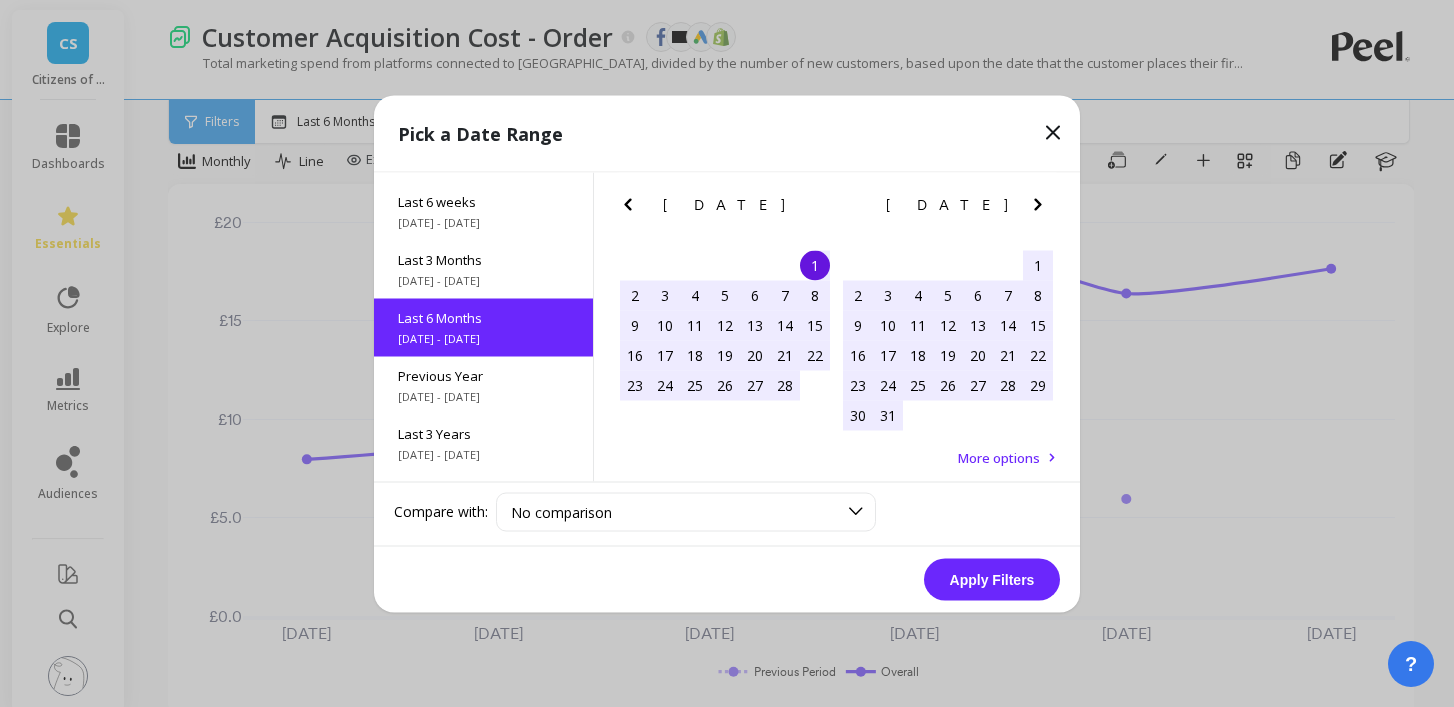 click 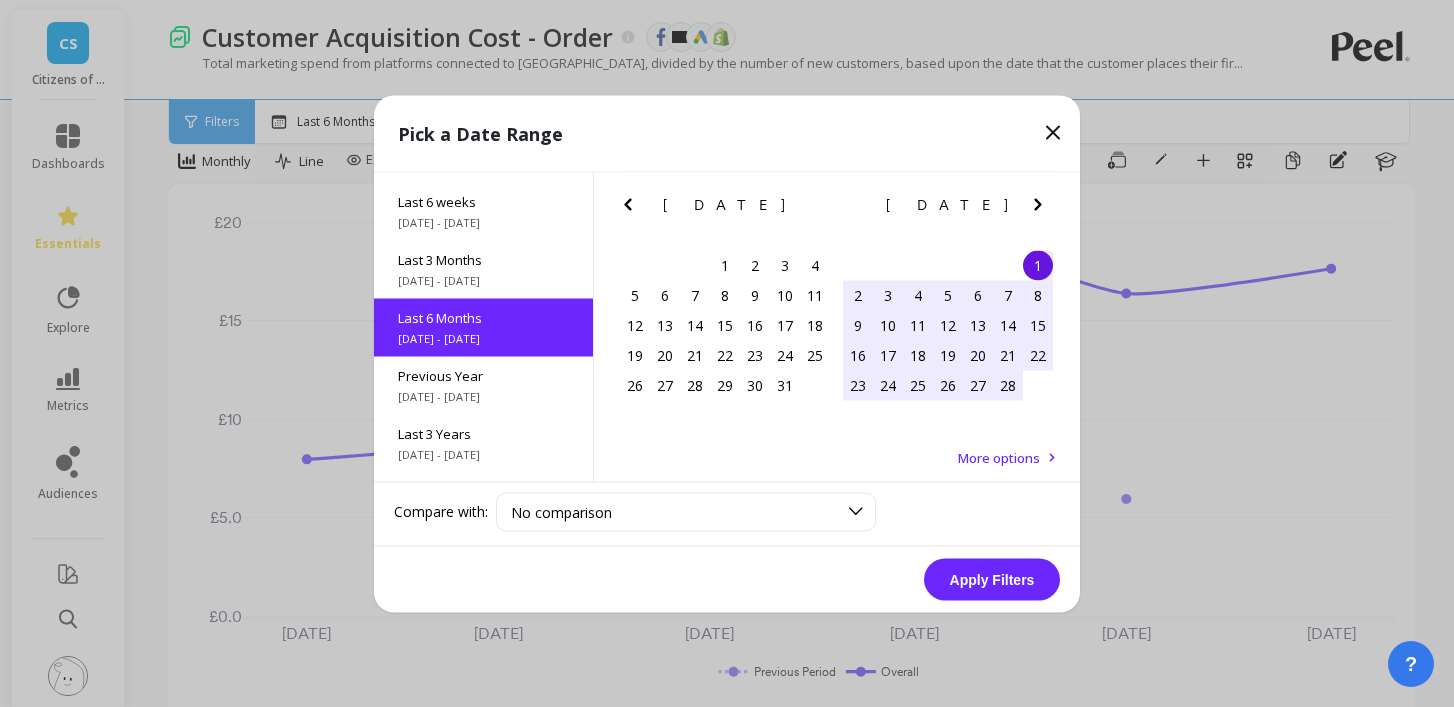 click 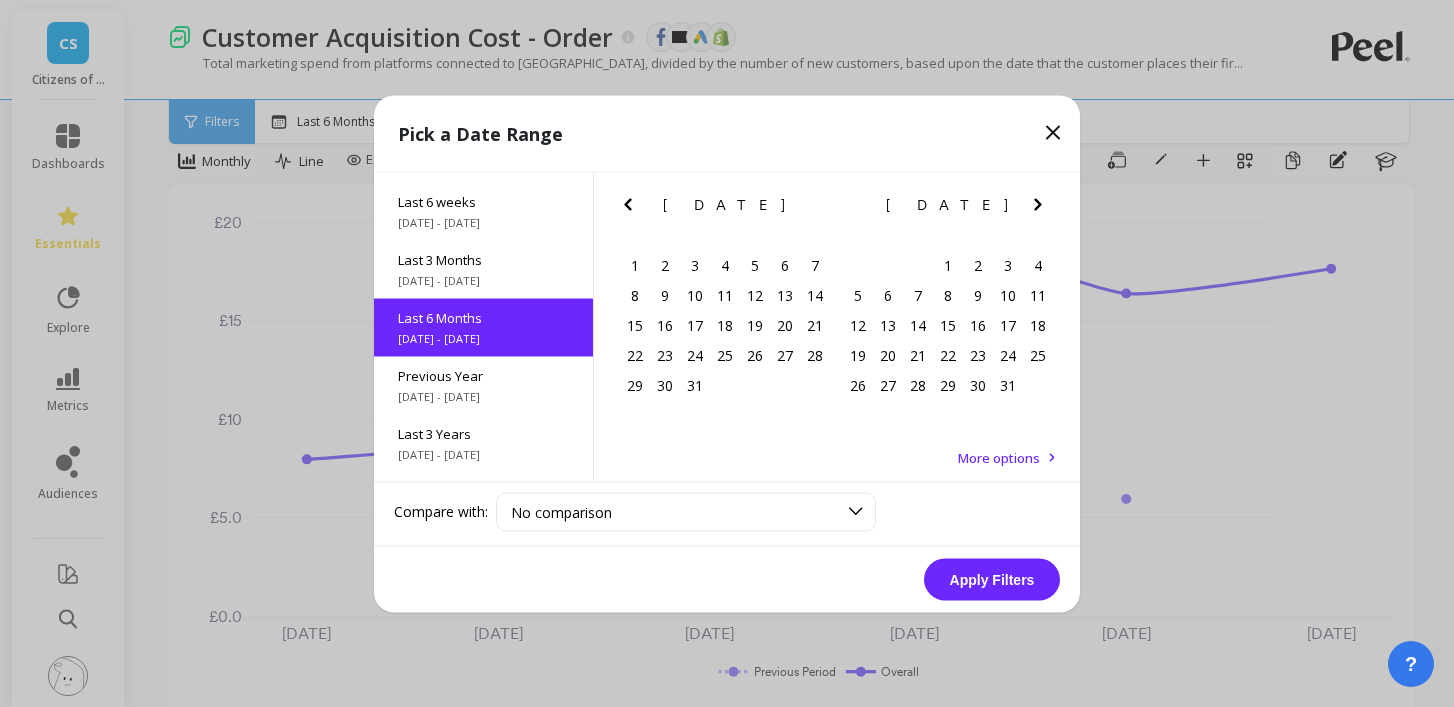 click 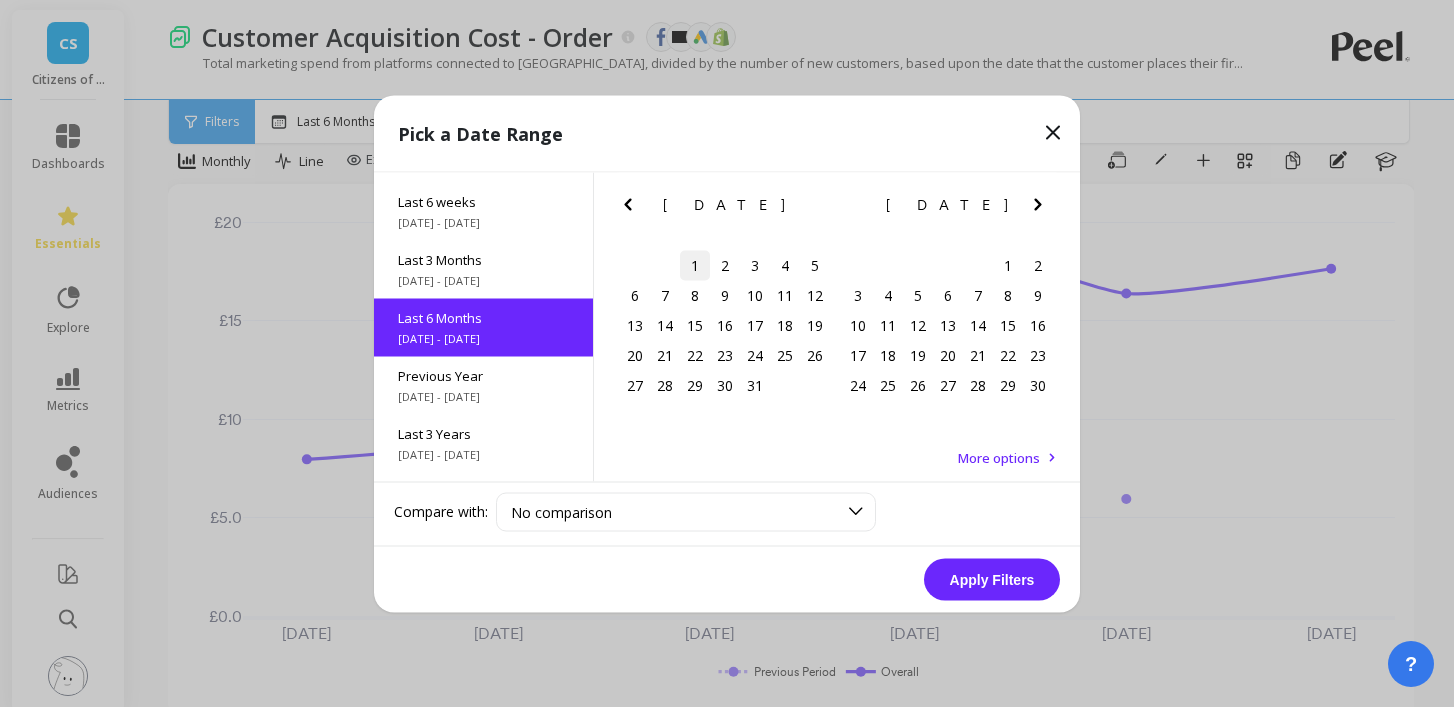 click on "1" at bounding box center (695, 265) 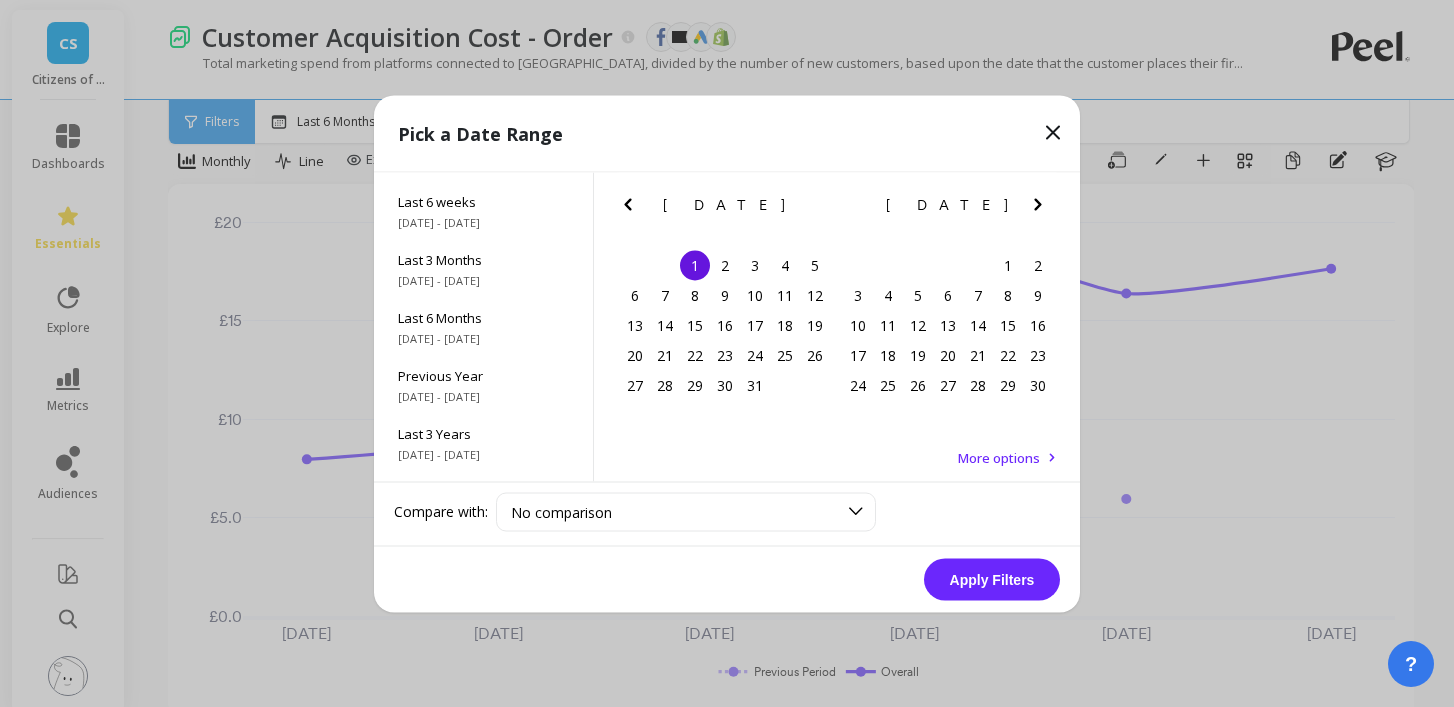 click 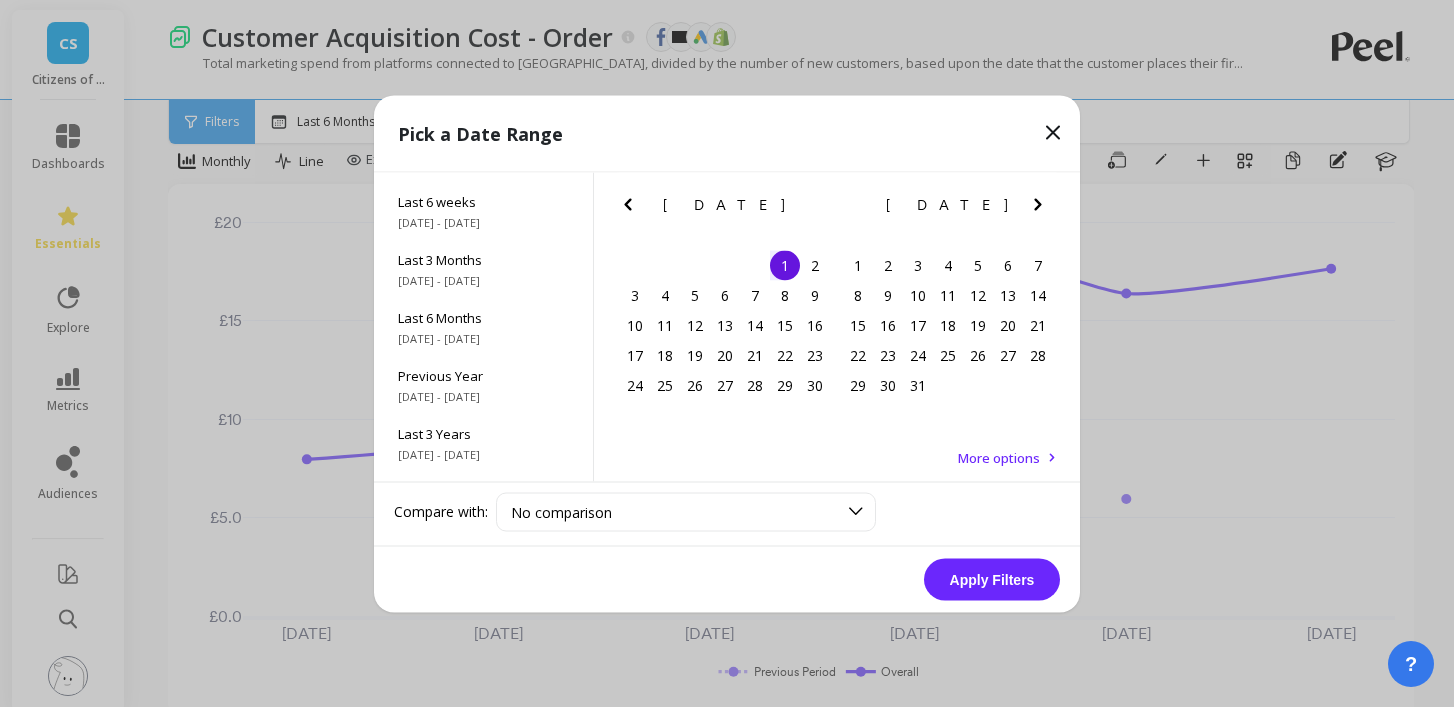click 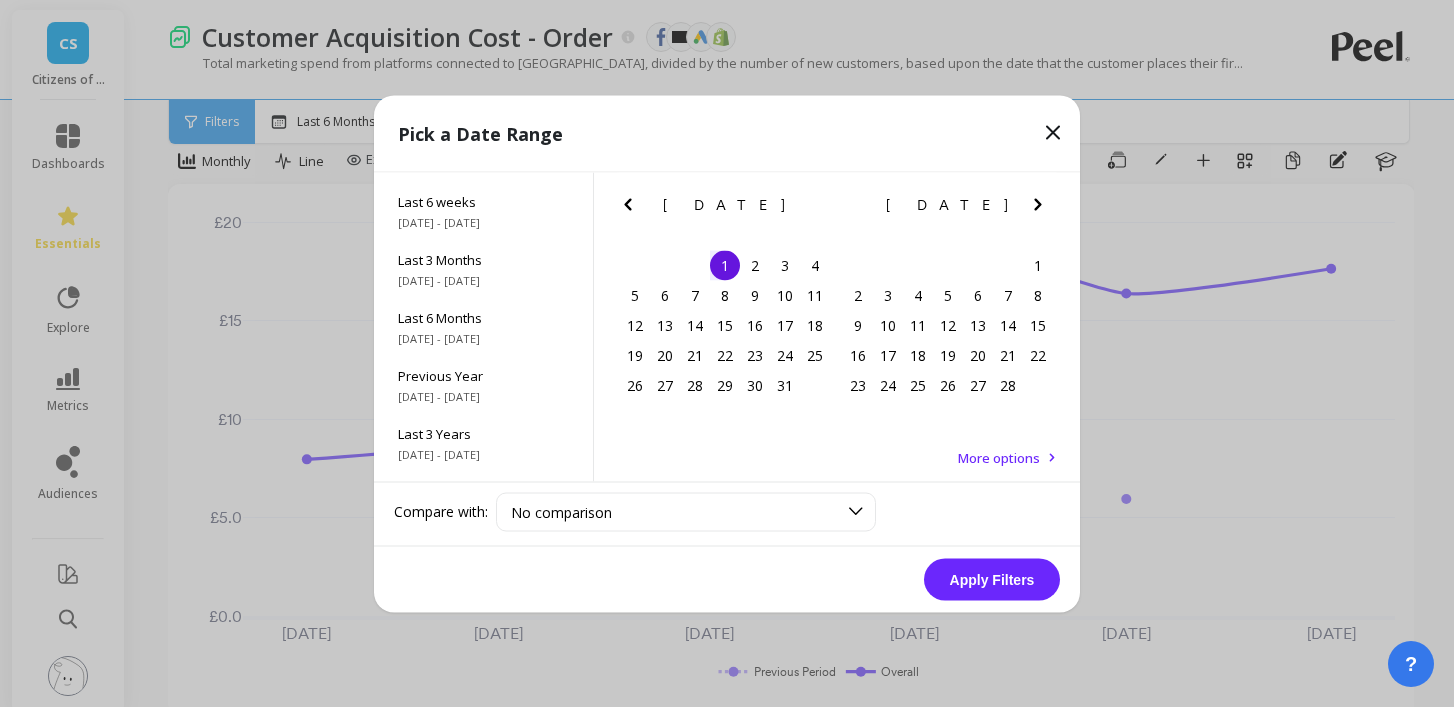click 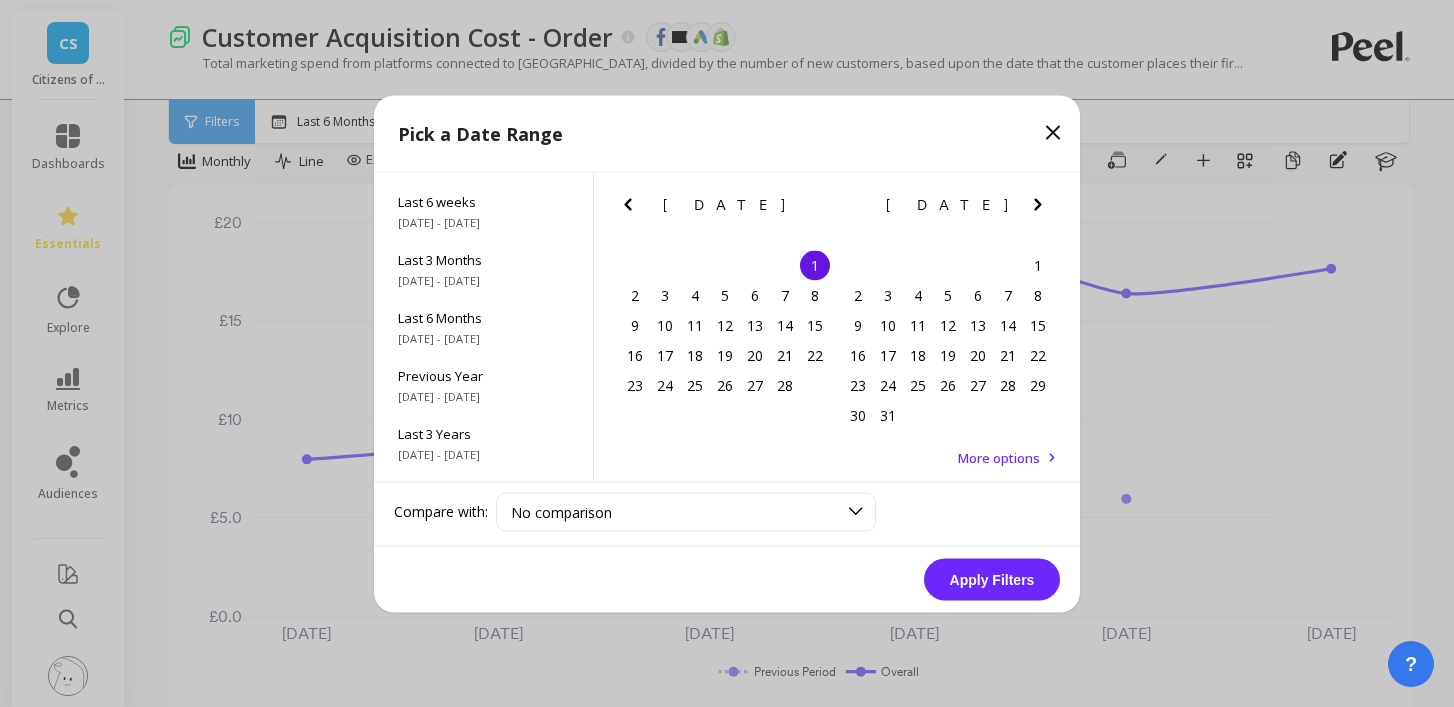 click 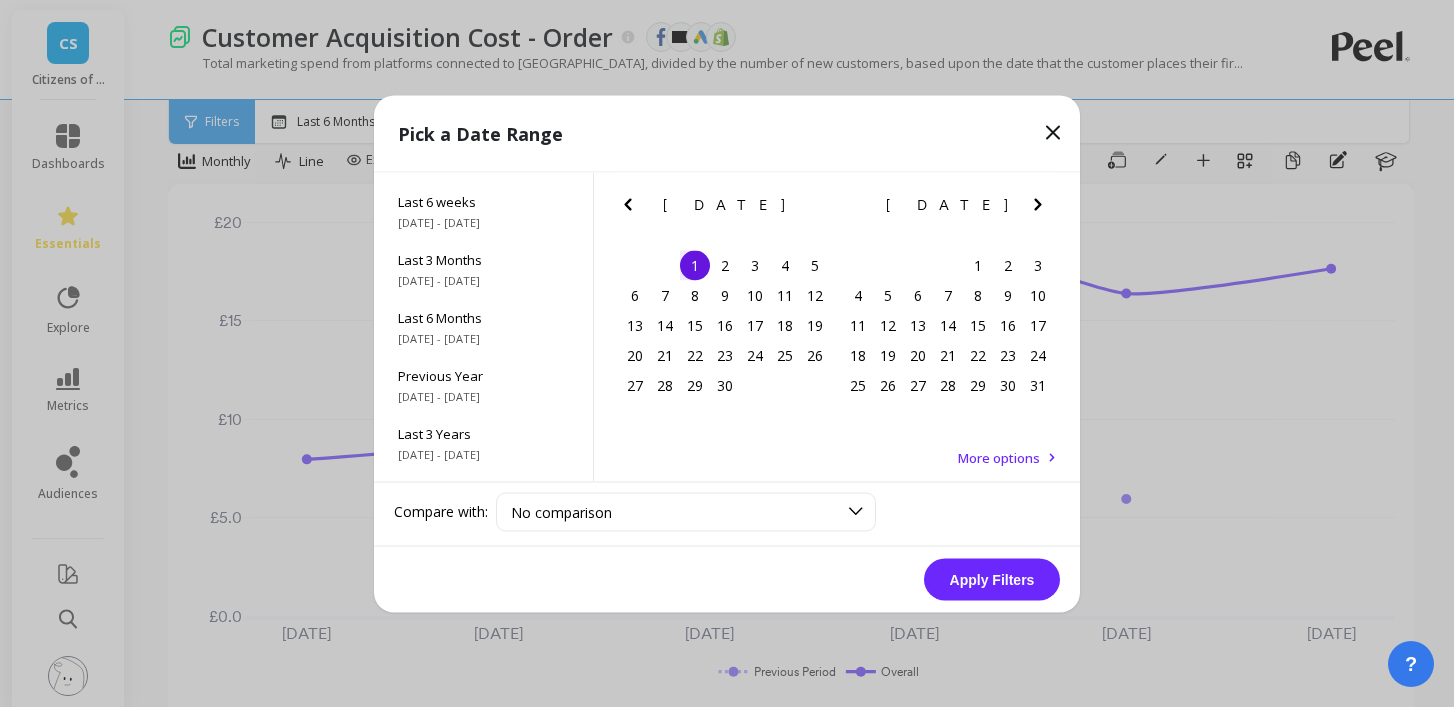 click 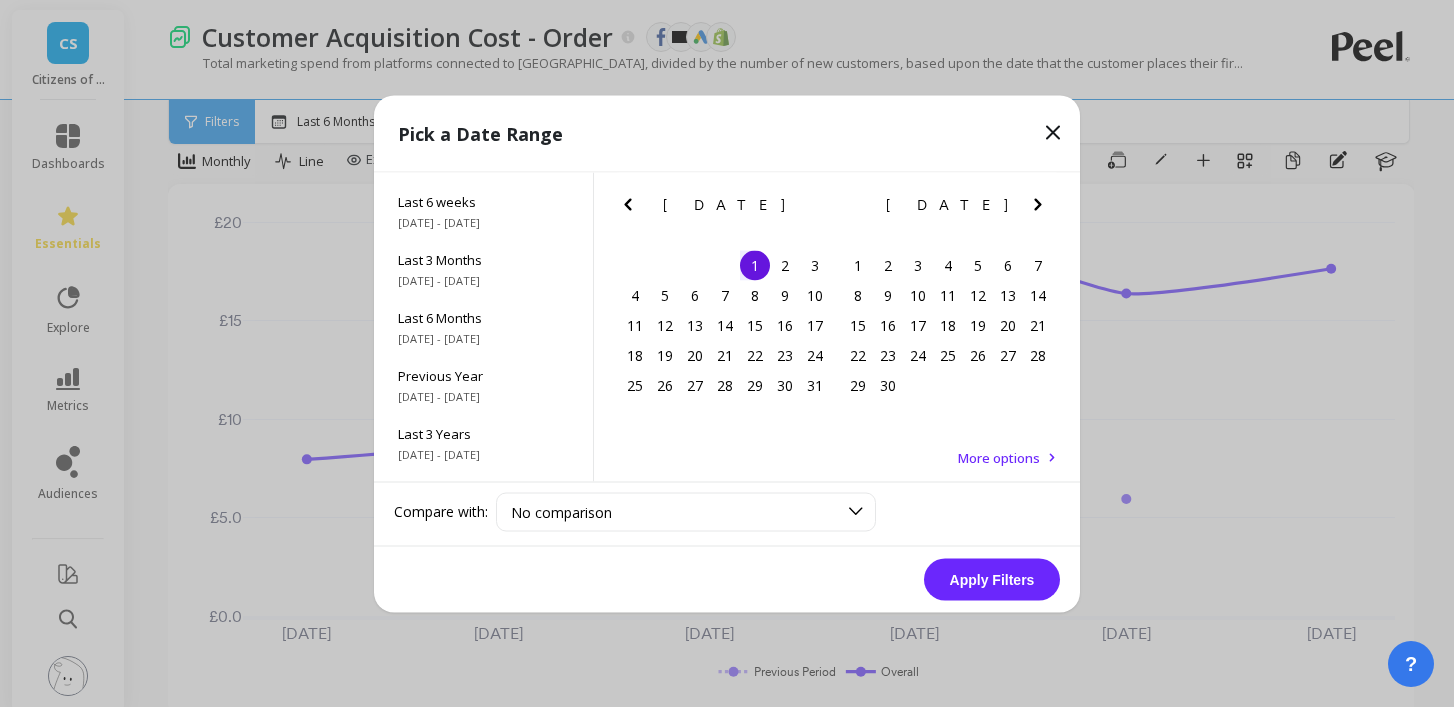 click 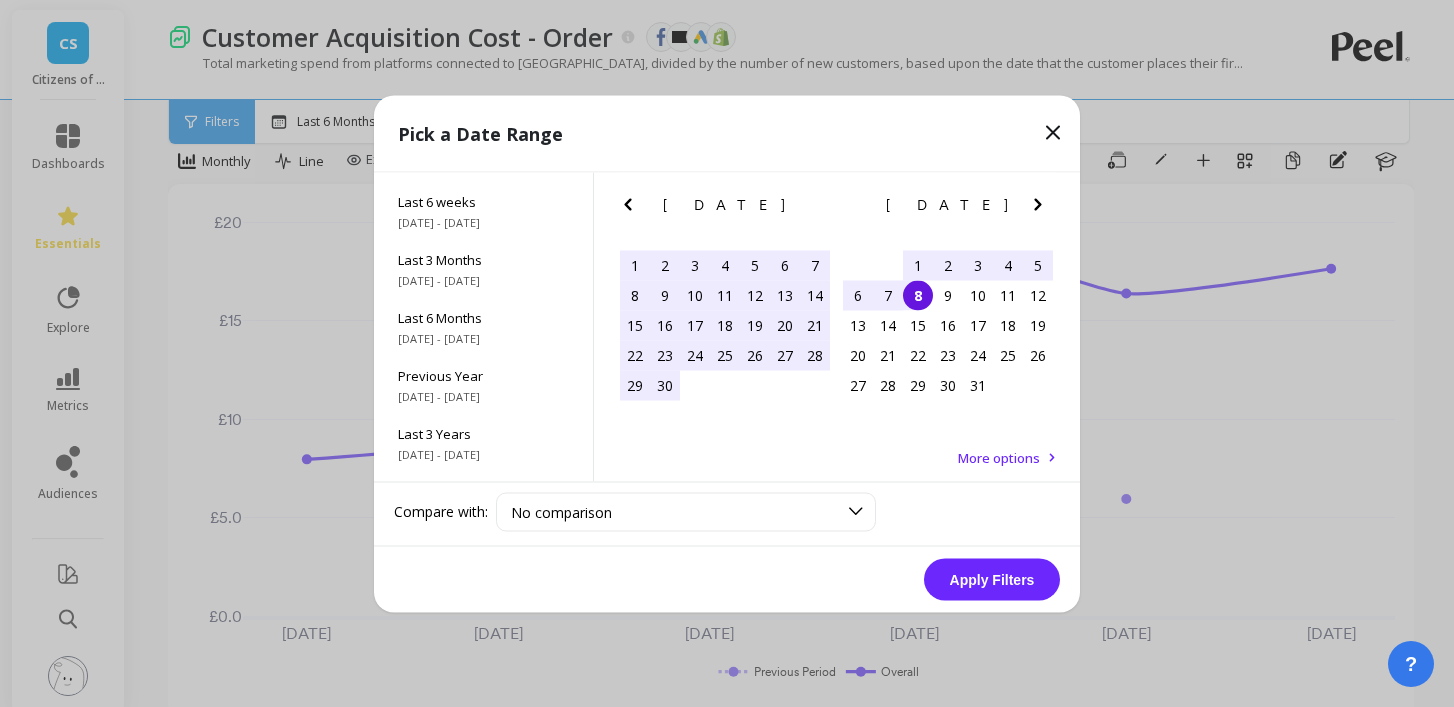click on "8" at bounding box center (918, 295) 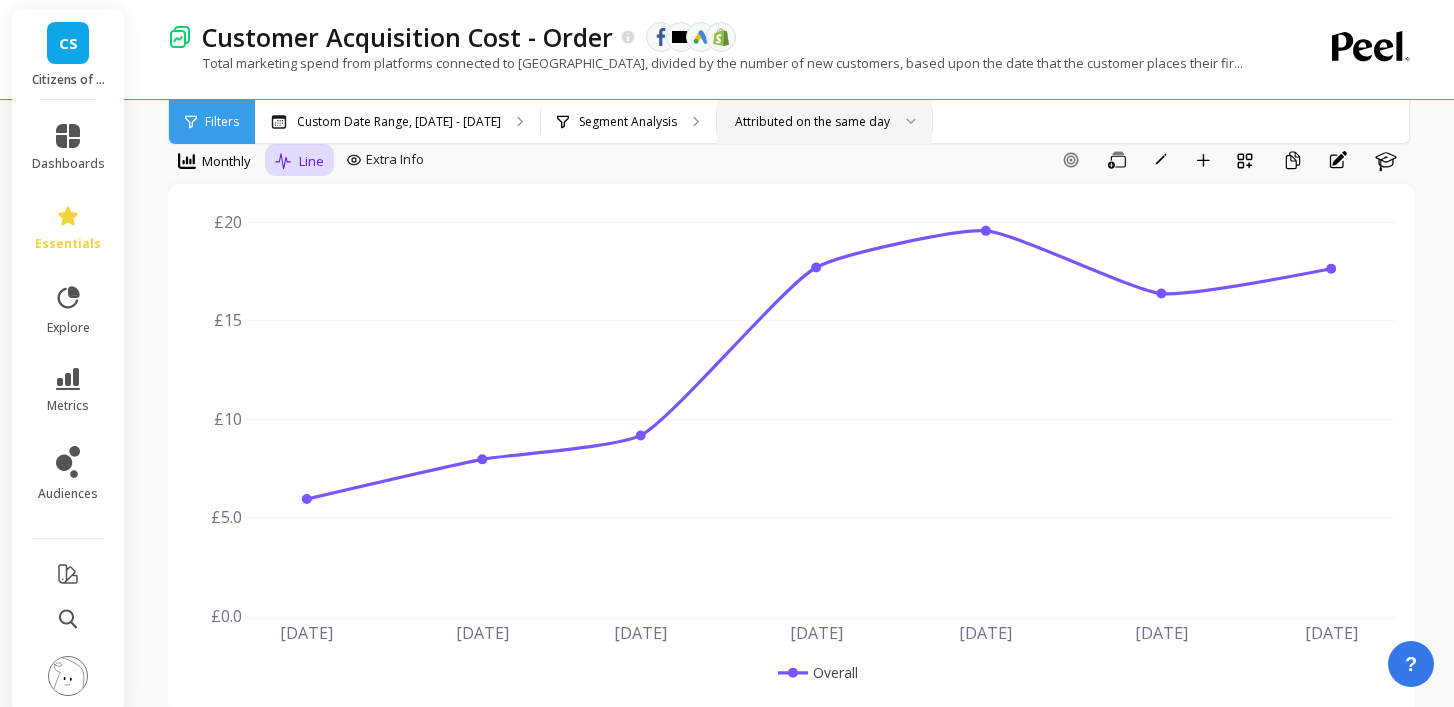 click on "Line" at bounding box center (311, 161) 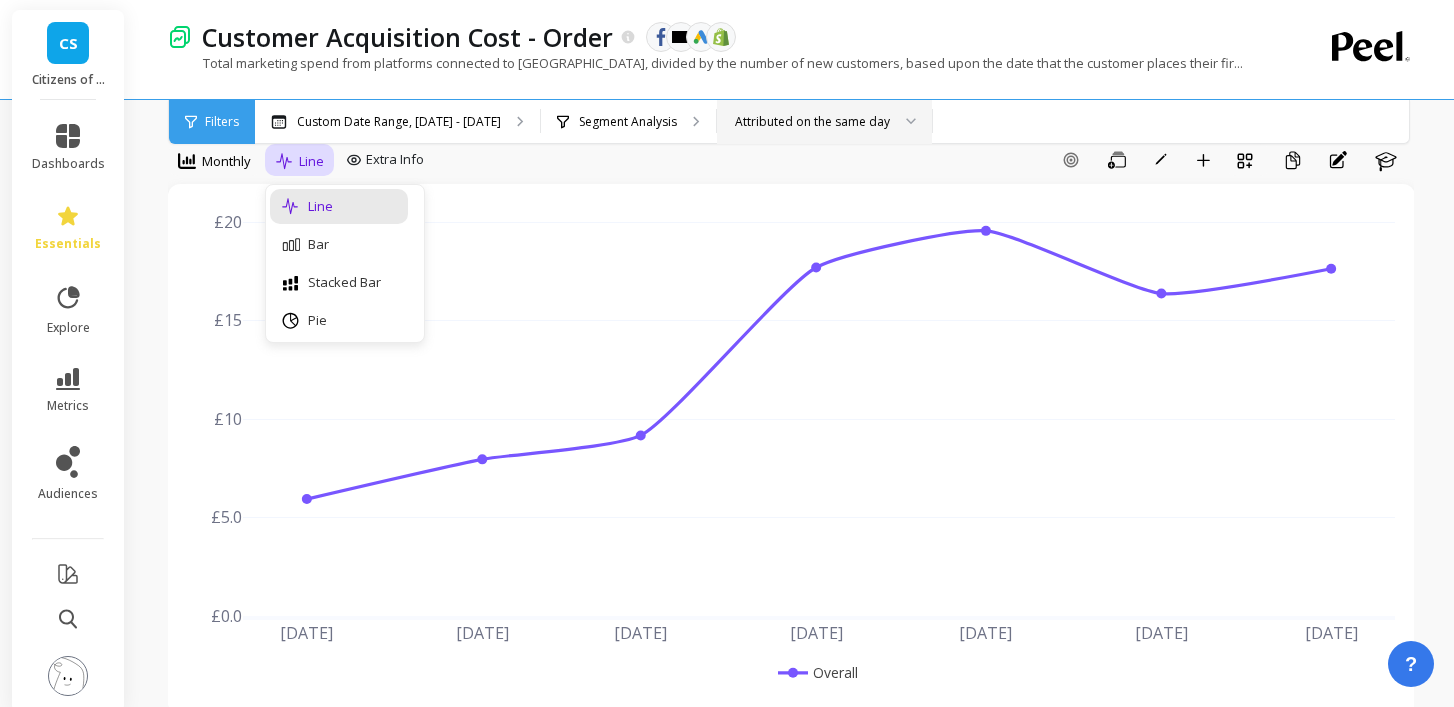click on "Line" at bounding box center (311, 161) 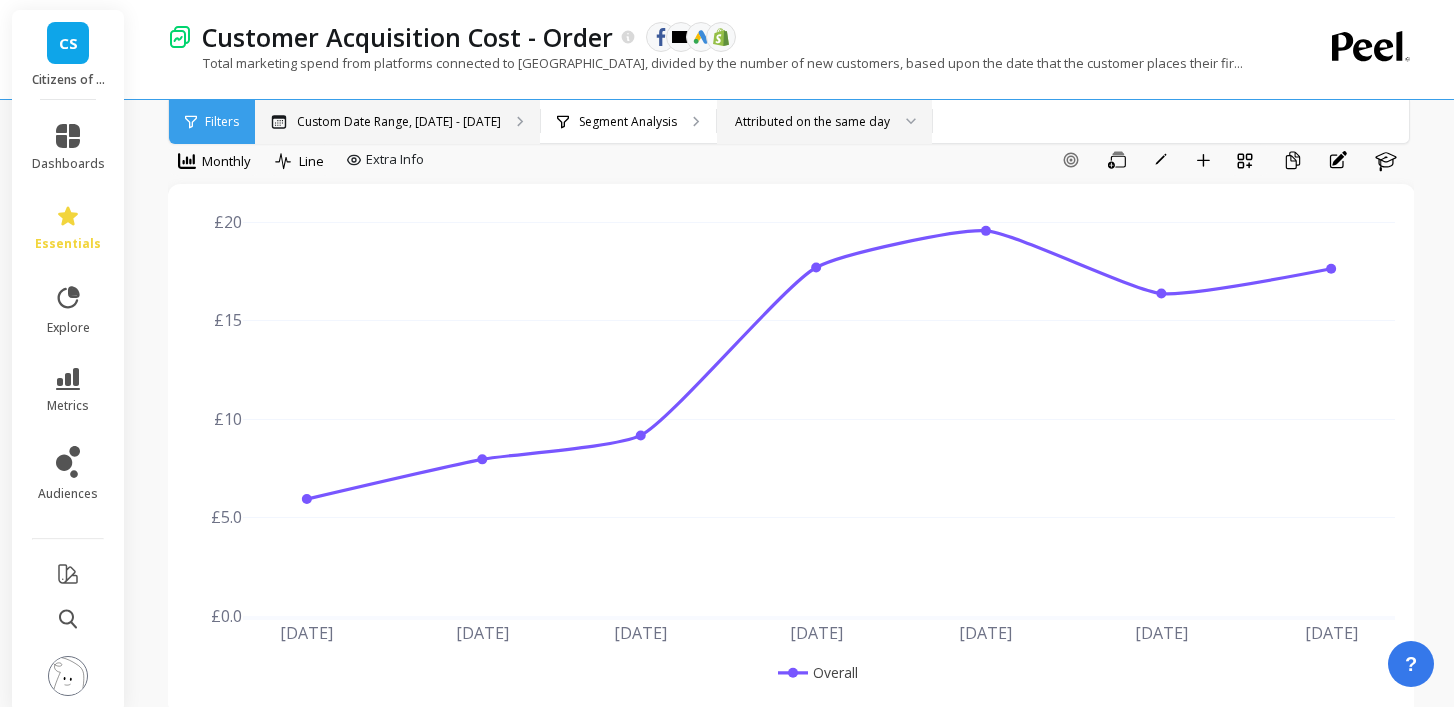 click on "Custom Date Range,  Oct 1, 2024 - Jul 8, 2025" at bounding box center [397, 122] 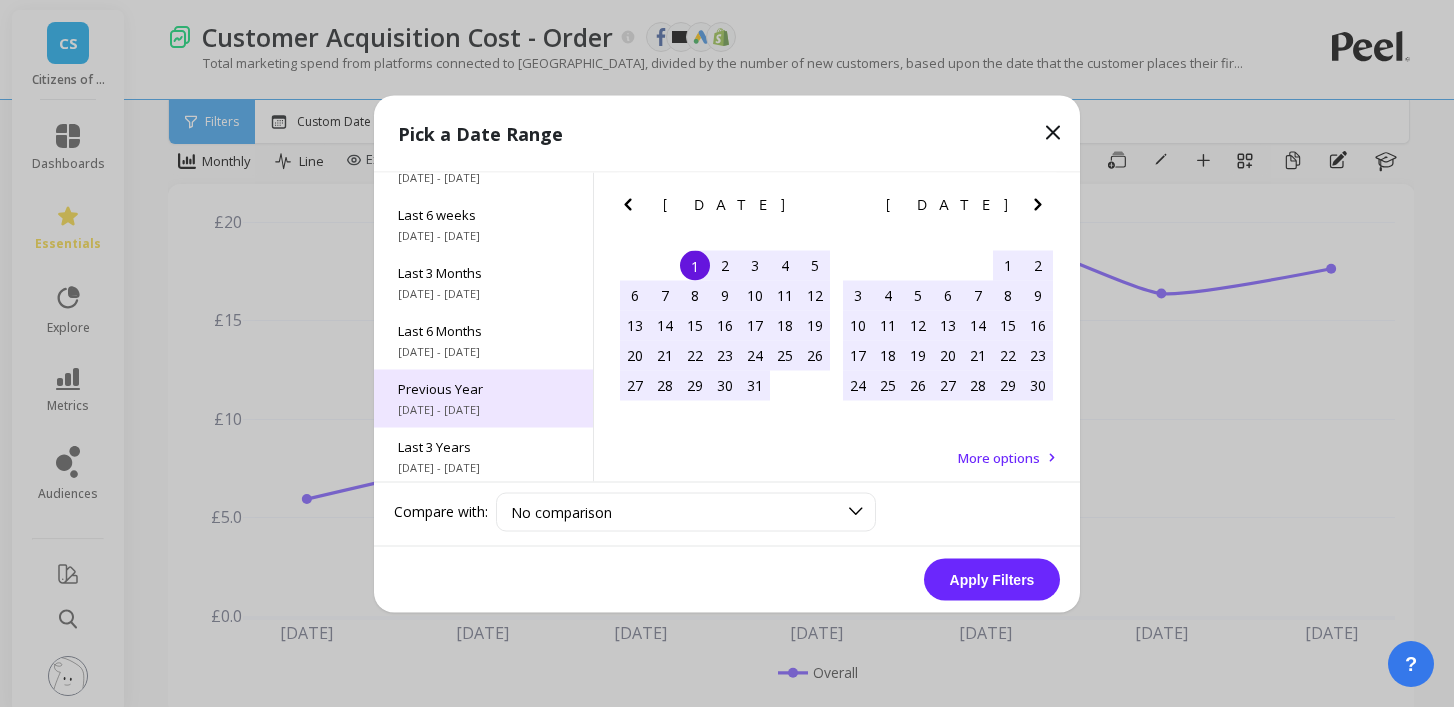 click on "1/1/2024 - 12/31/2024" at bounding box center (483, 409) 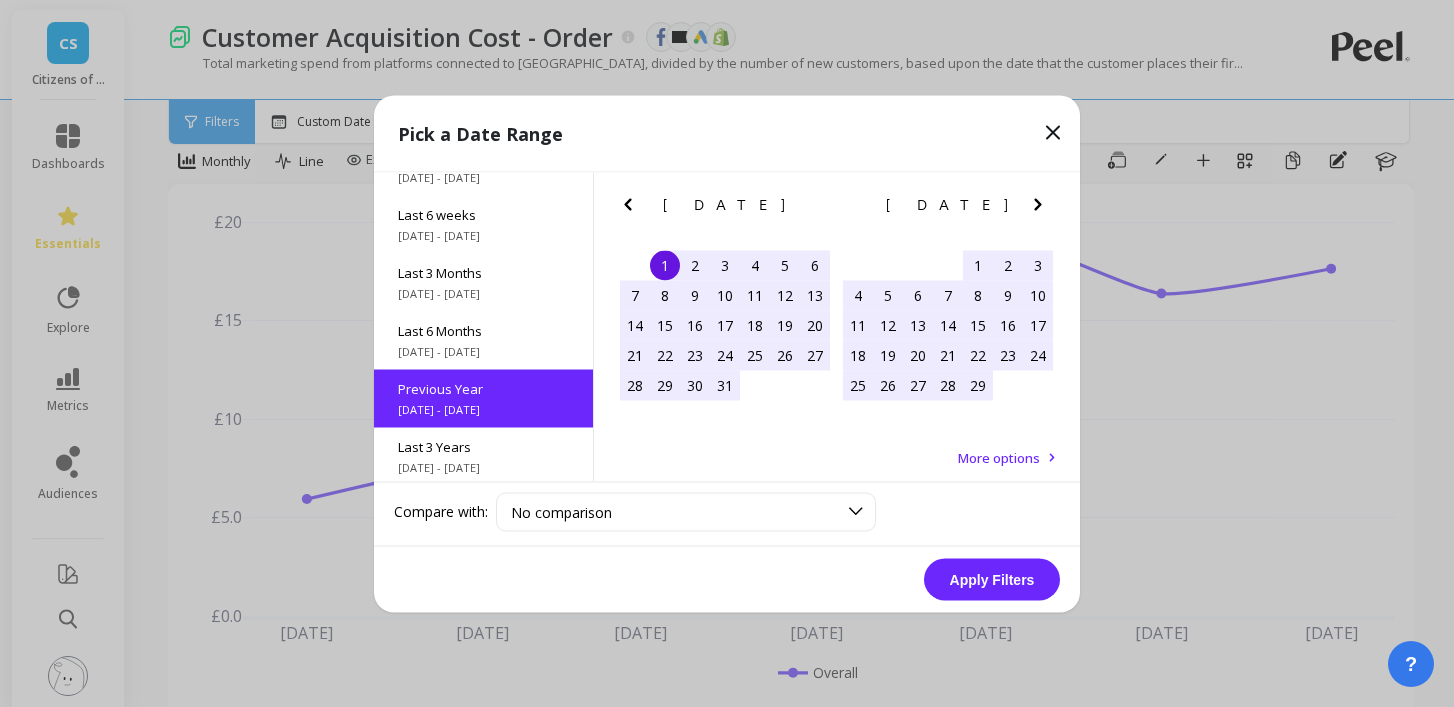 scroll, scrollTop: 271, scrollLeft: 0, axis: vertical 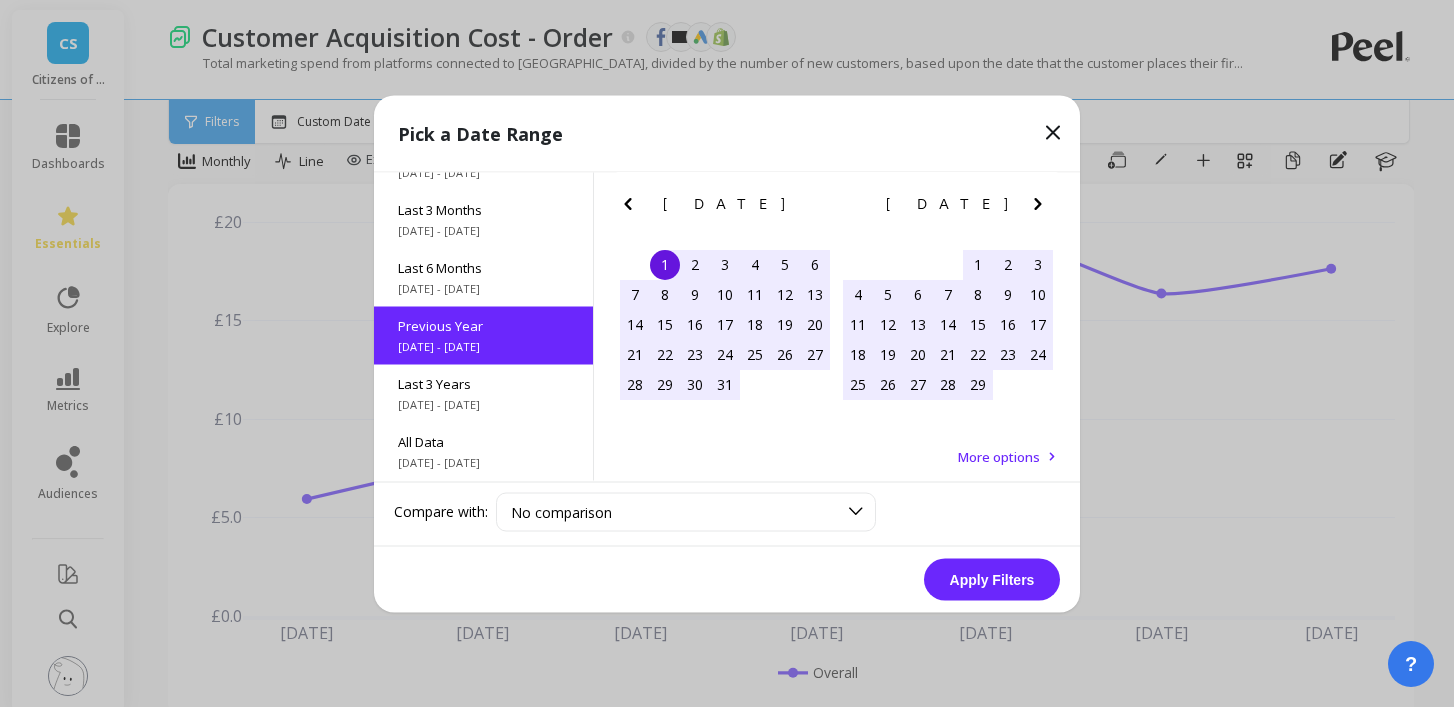 click on "Apply Filters" at bounding box center (992, 579) 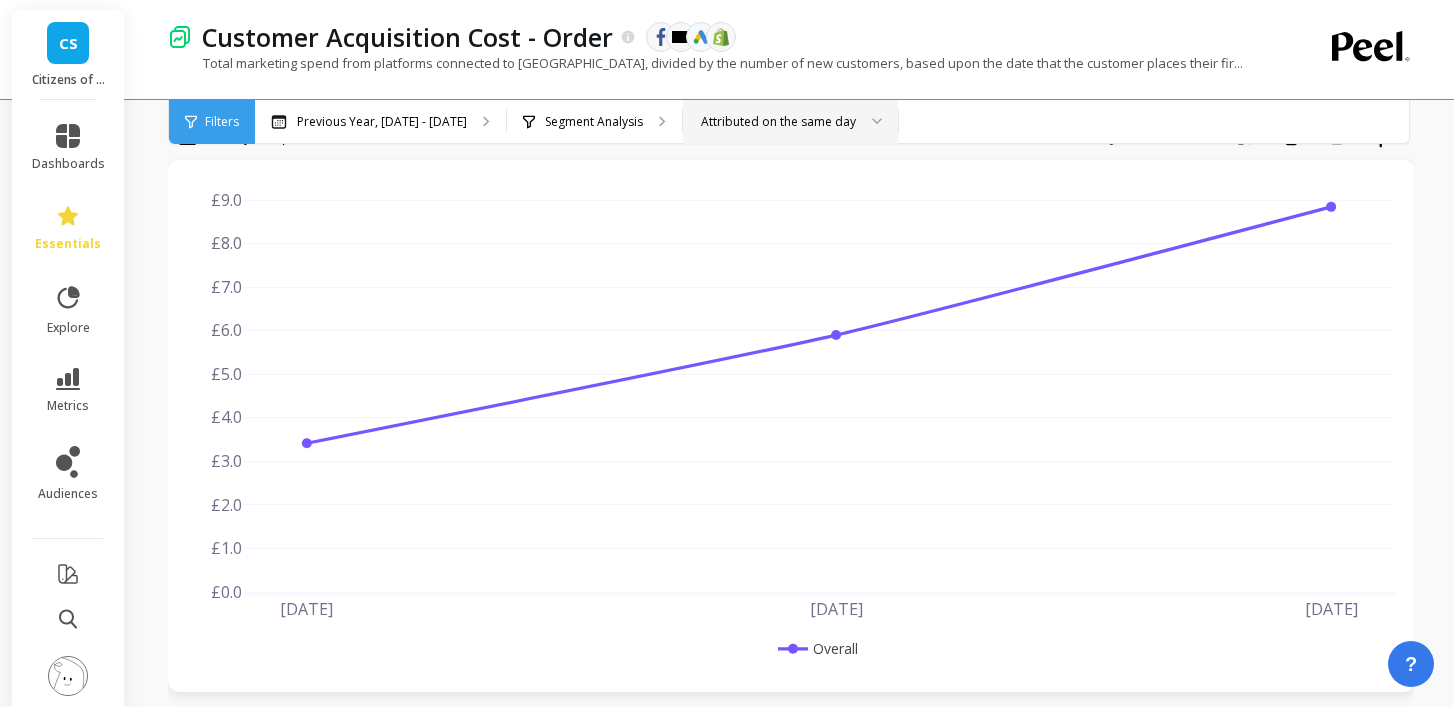 scroll, scrollTop: 61, scrollLeft: 0, axis: vertical 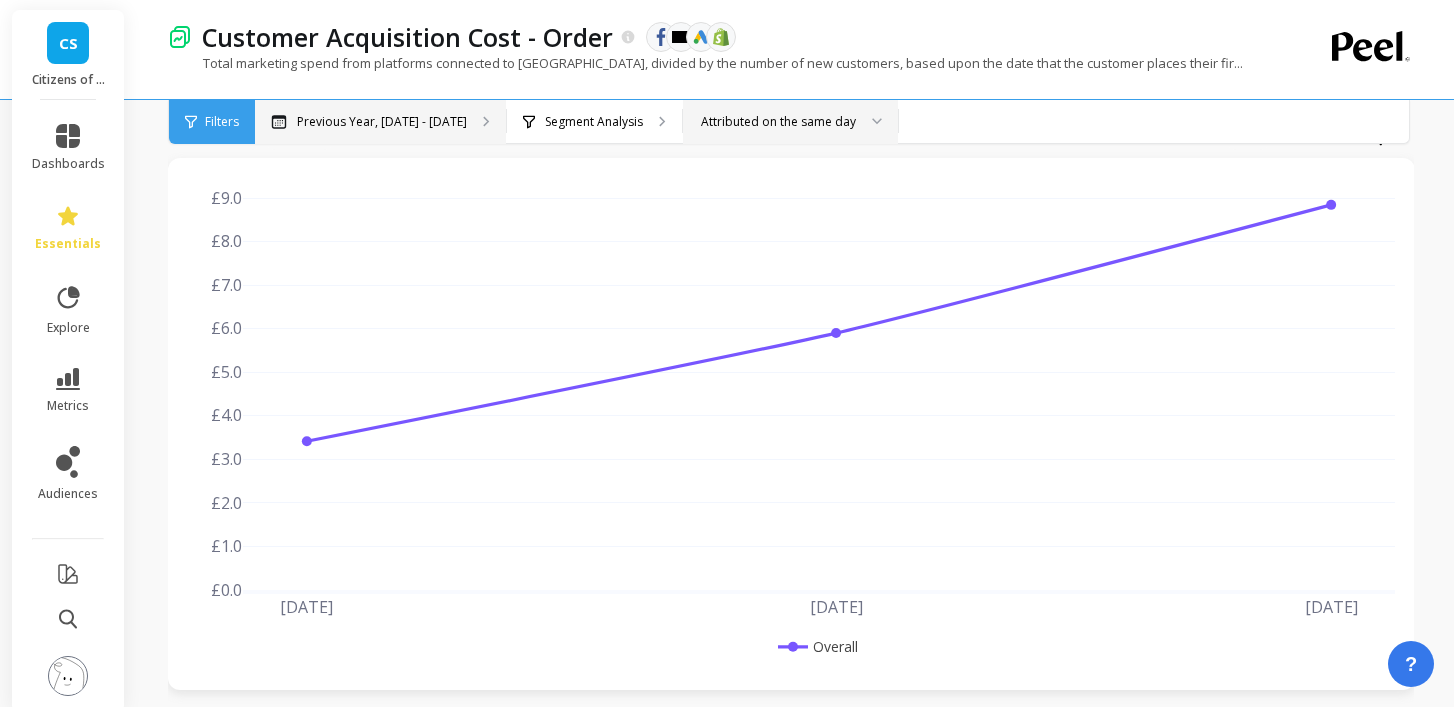 click on "Previous Year,  Jan 1 - Dec 31" at bounding box center (382, 122) 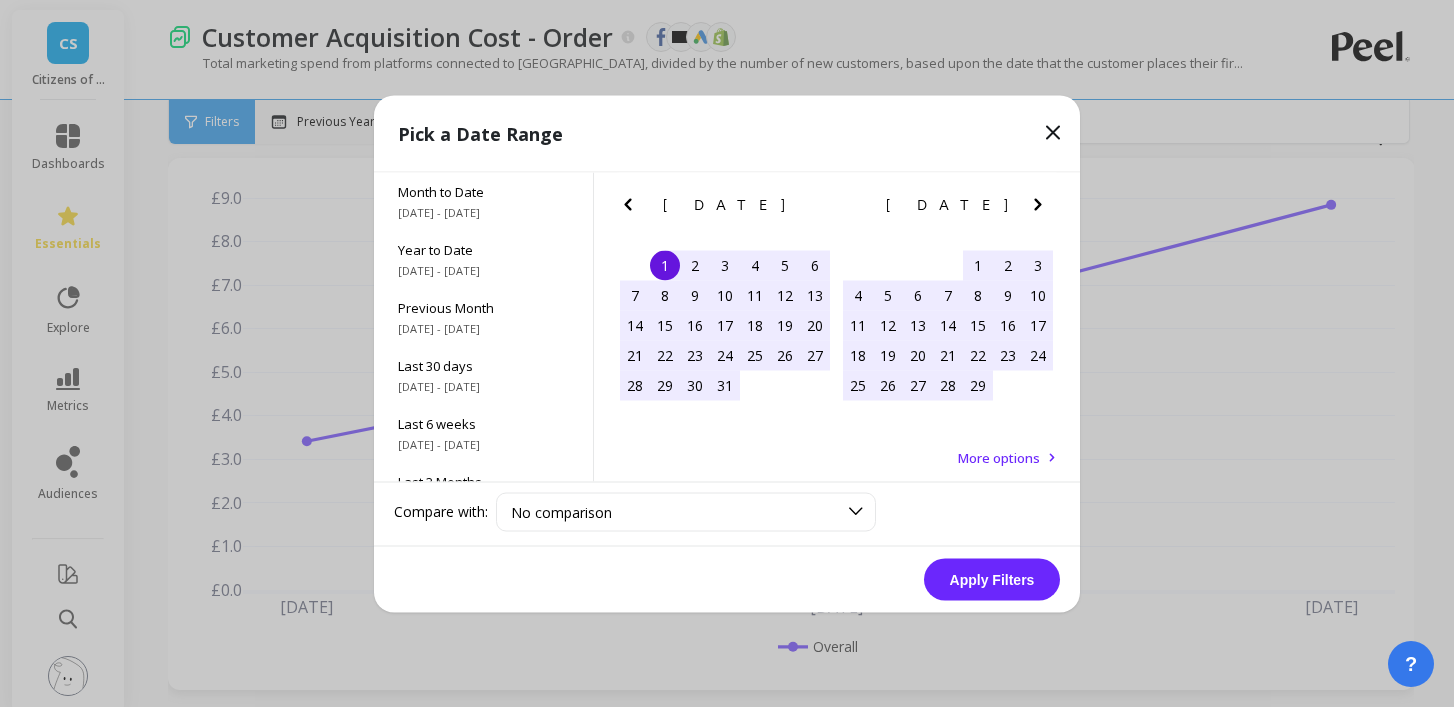 scroll, scrollTop: 103, scrollLeft: 0, axis: vertical 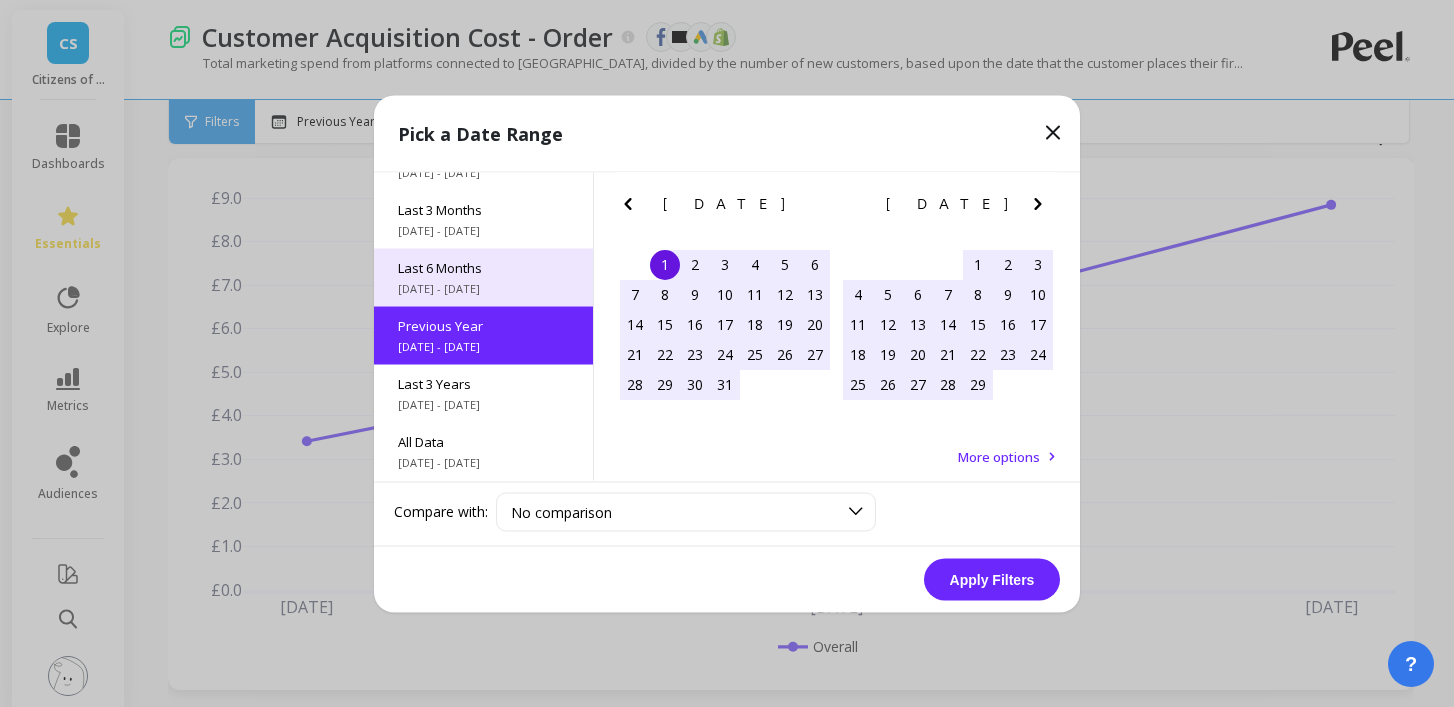 click on "2/1/2025 - 7/31/2025" at bounding box center (483, 288) 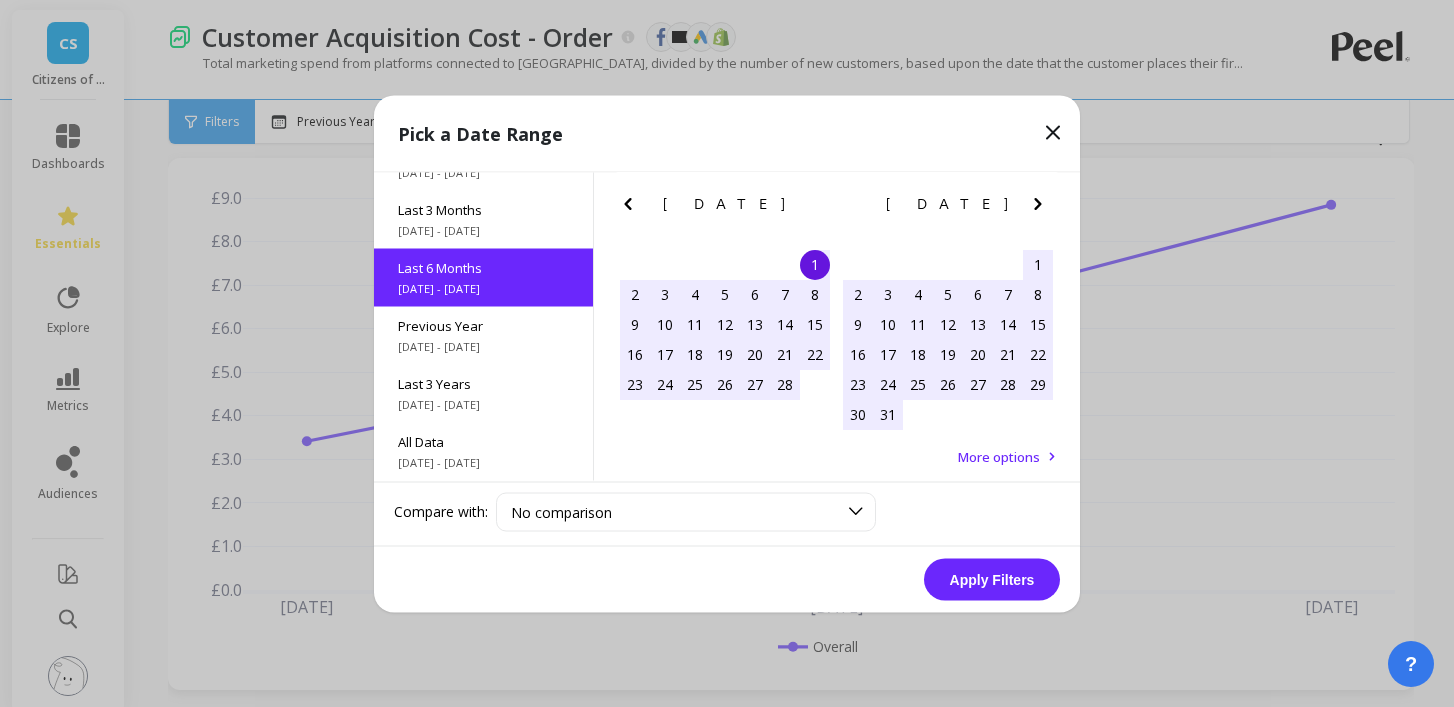scroll, scrollTop: 222, scrollLeft: 0, axis: vertical 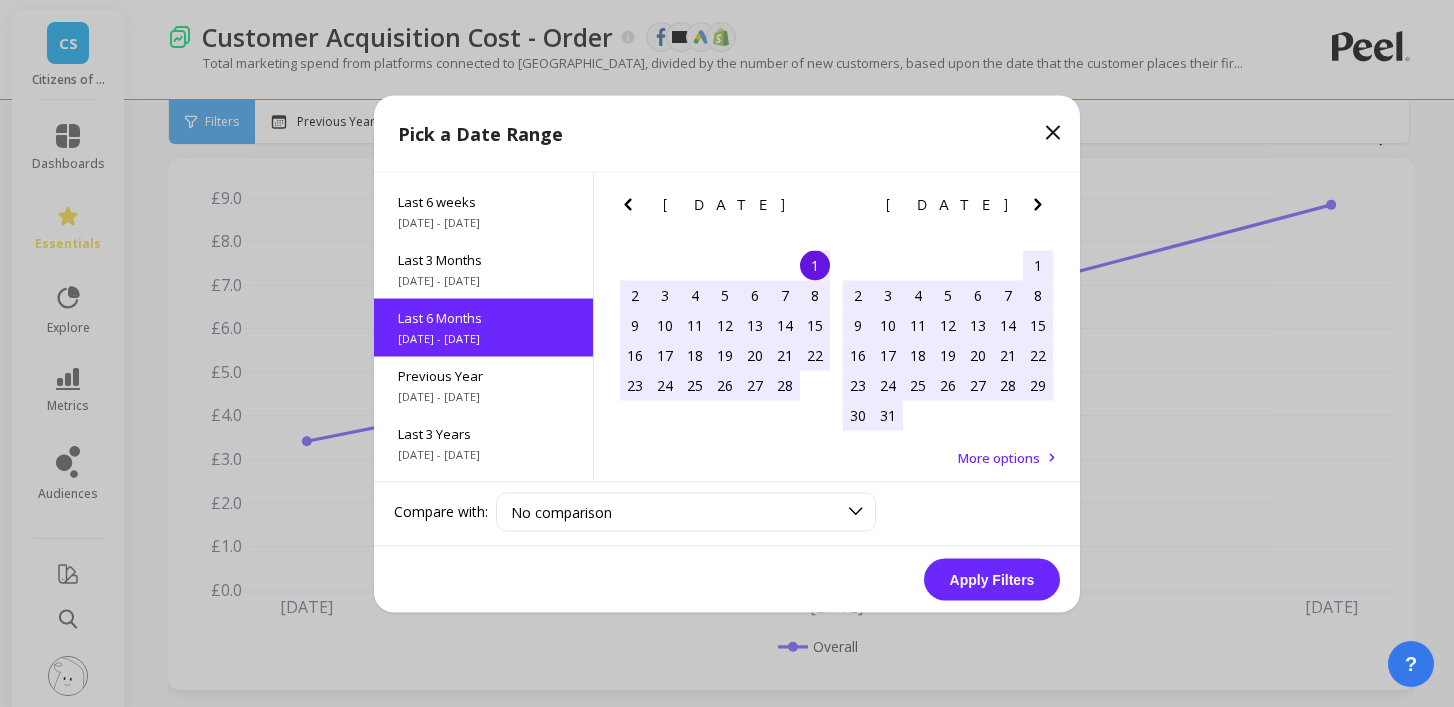 click on "Apply Filters" at bounding box center [992, 579] 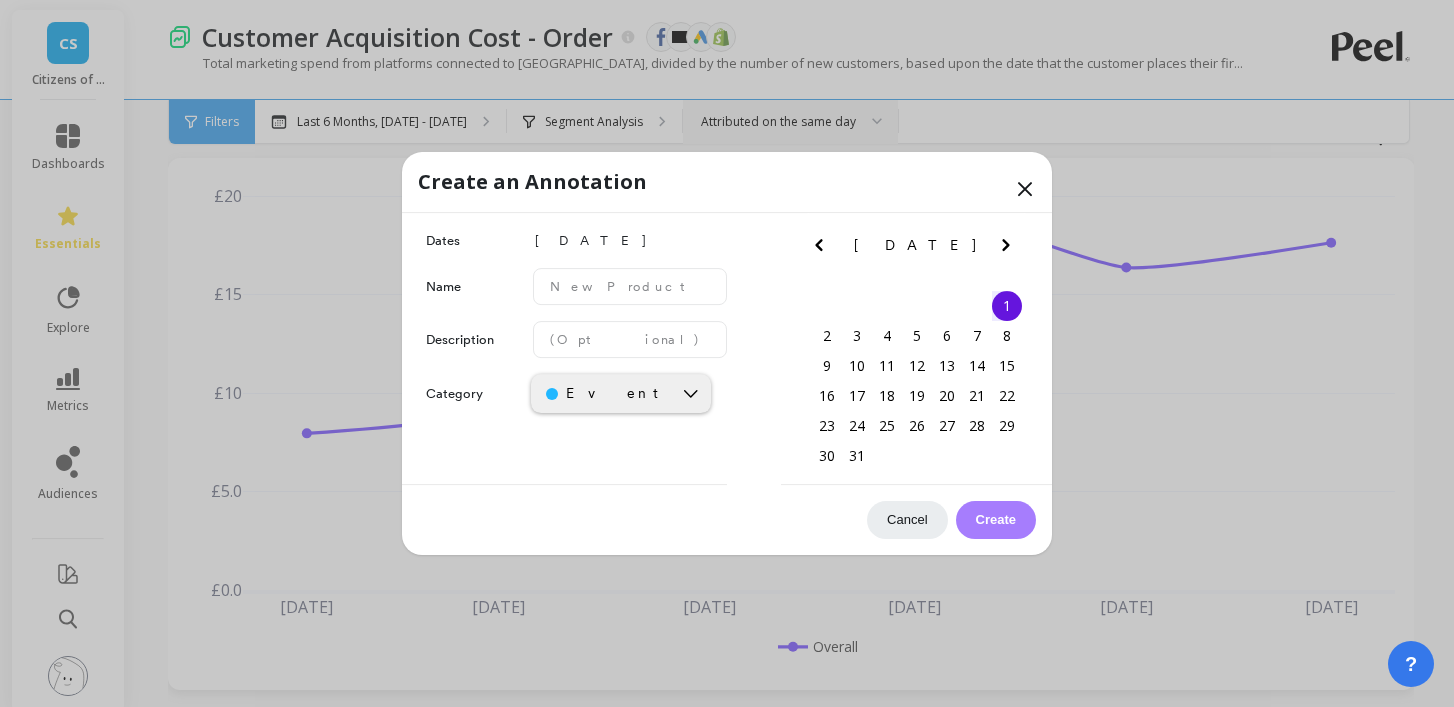 click 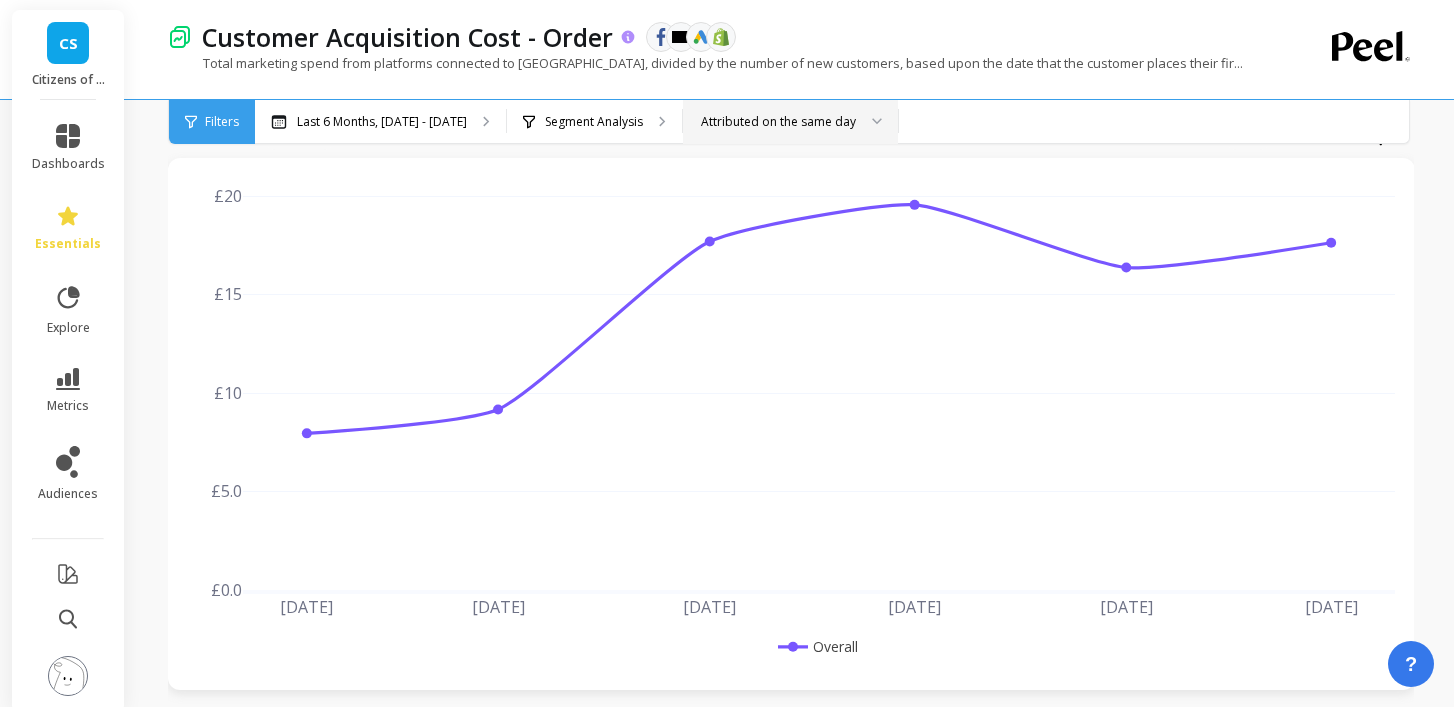 click 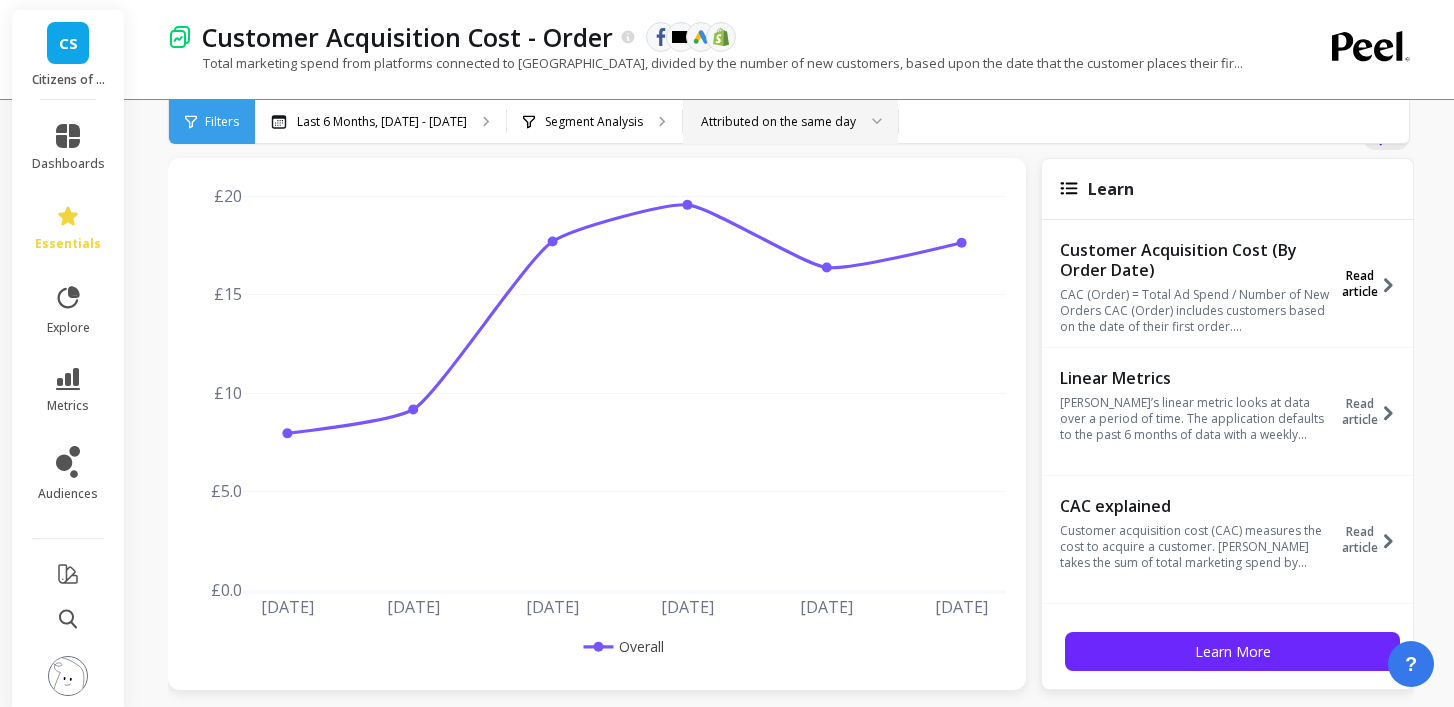 click on "Read article" at bounding box center (1359, 284) 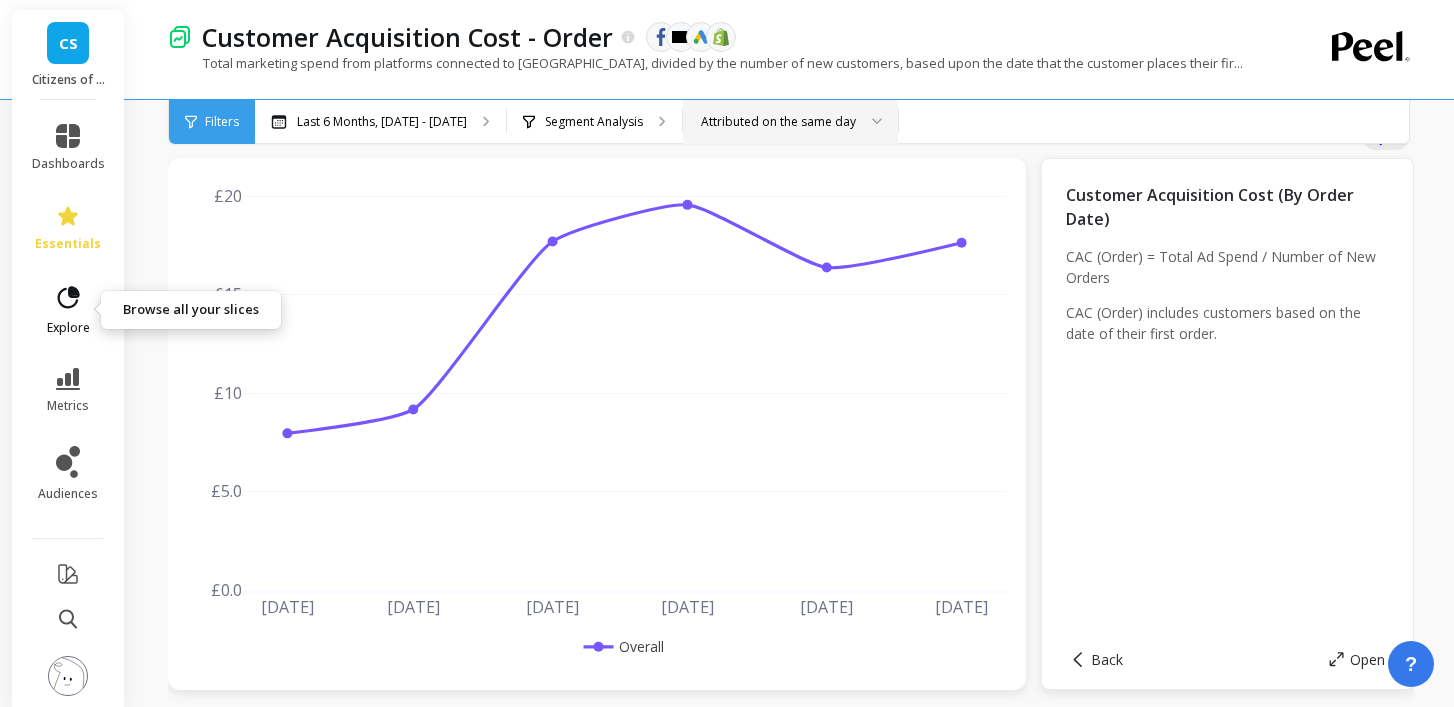 click on "explore" at bounding box center [68, 310] 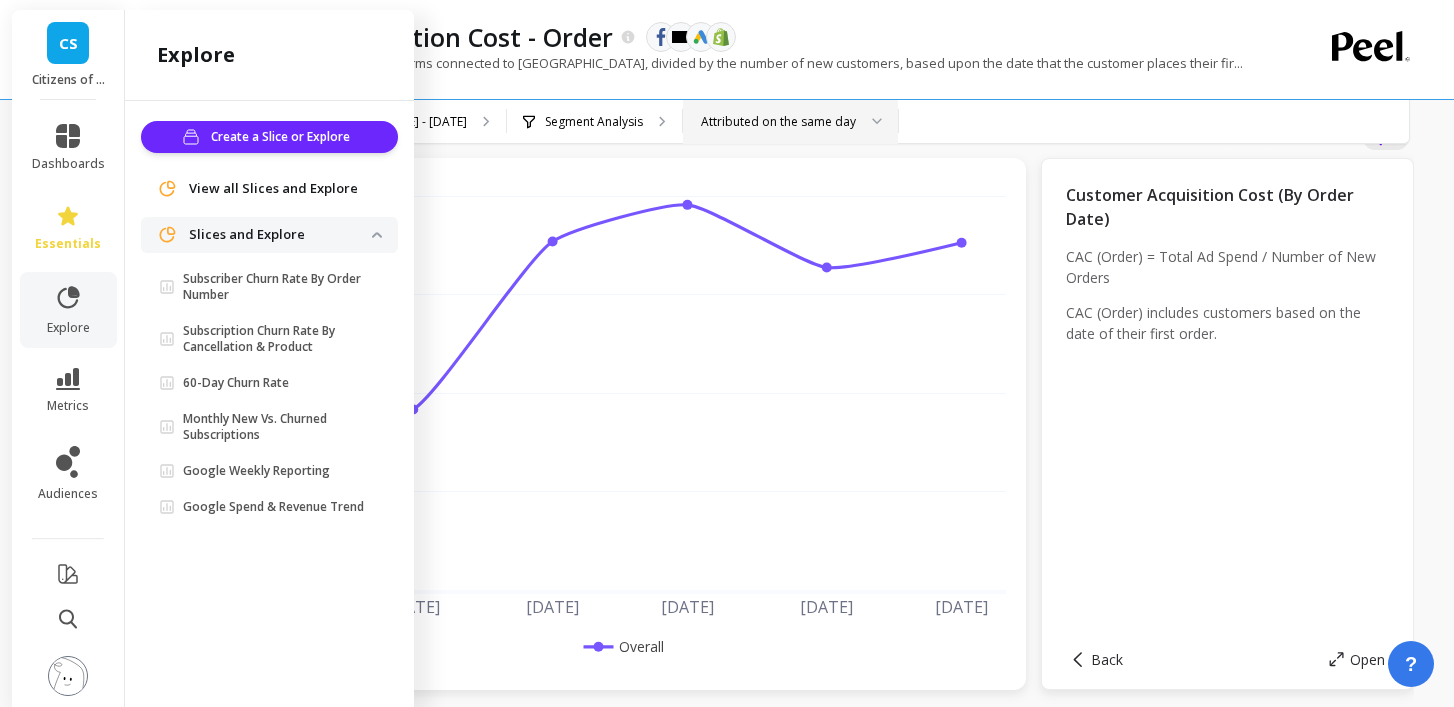 click on "View all Slices and Explore" at bounding box center [269, 189] 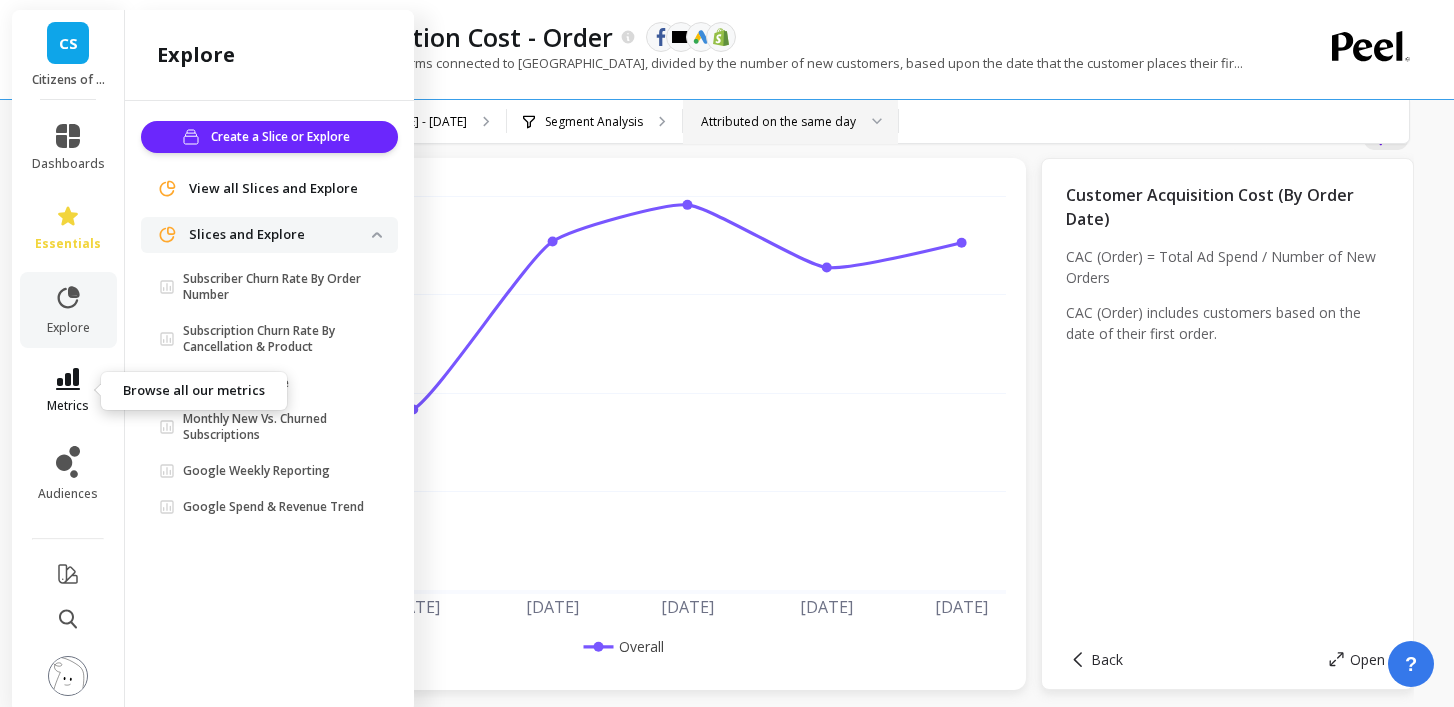 click 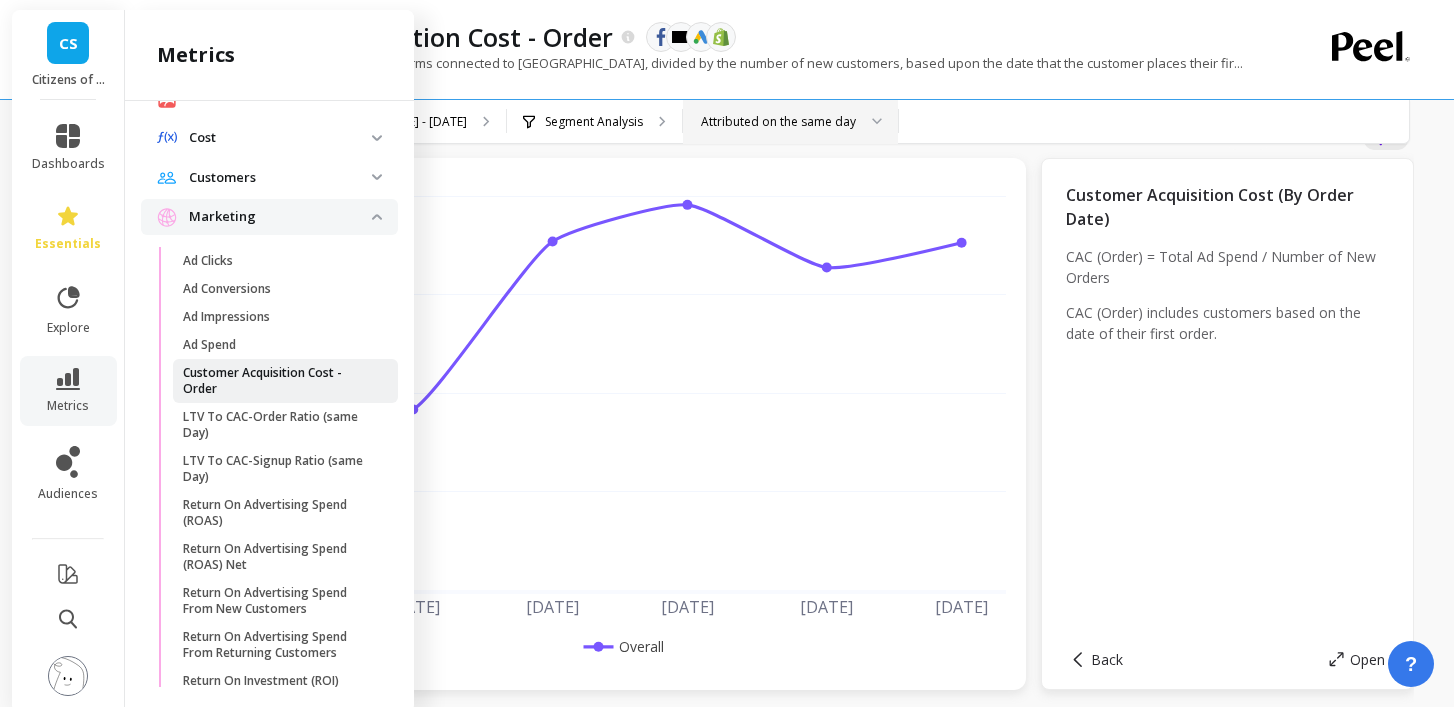 scroll, scrollTop: 118, scrollLeft: 0, axis: vertical 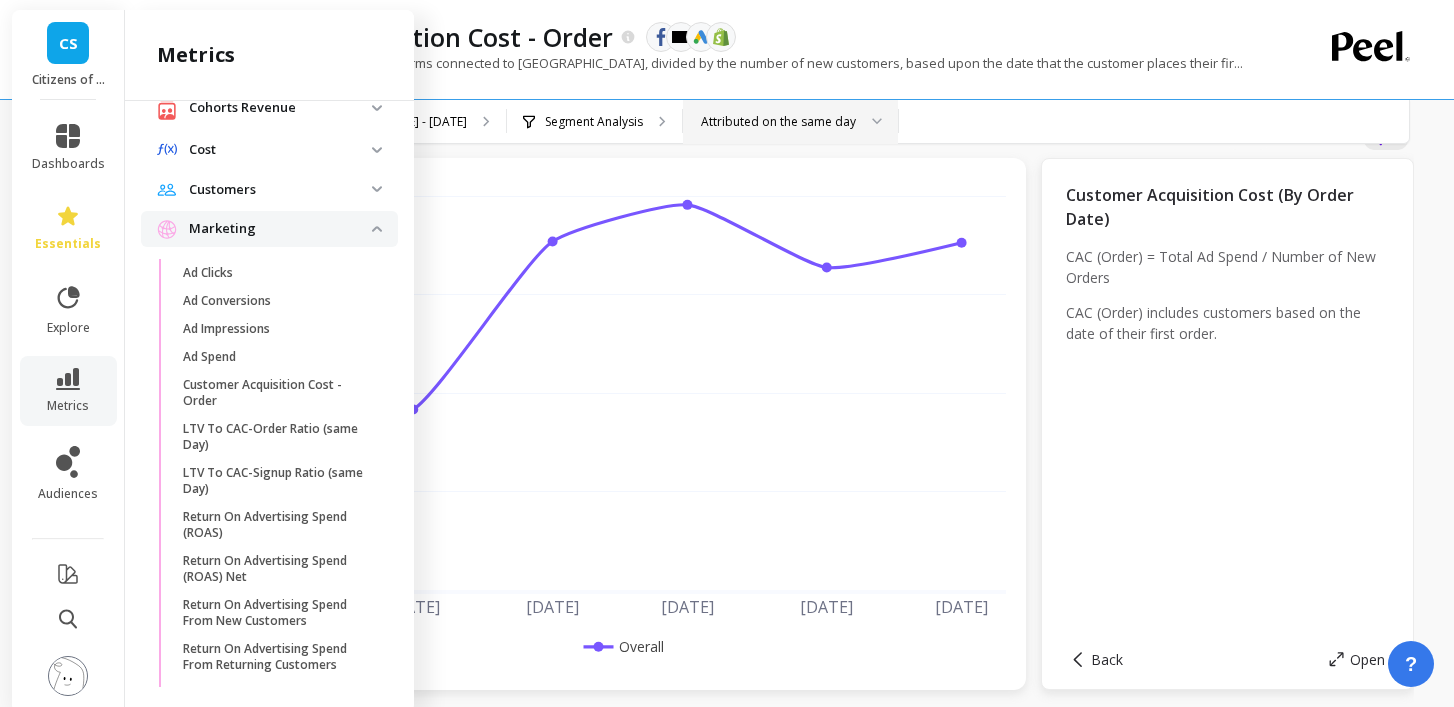 click on "Add Goal
Save
Rename
Add to Dashboard
Create a Copy
Annotations
Learn" at bounding box center (923, 134) 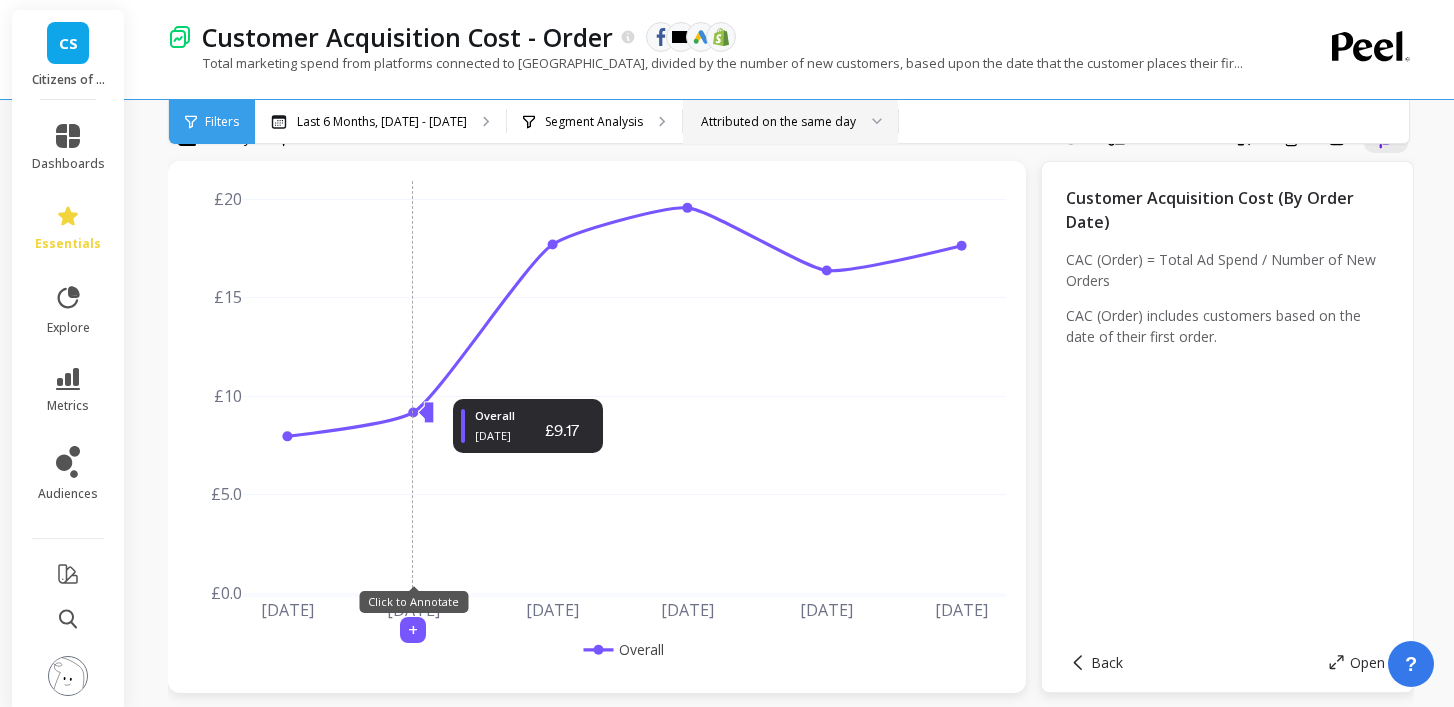 scroll, scrollTop: 60, scrollLeft: 0, axis: vertical 